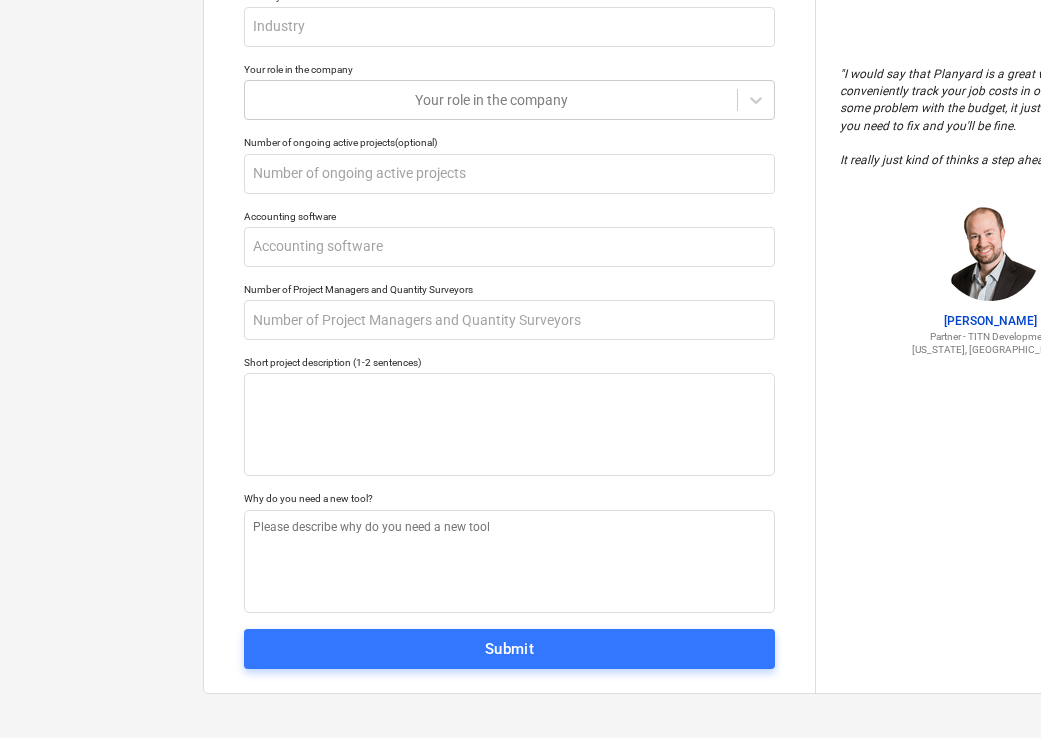 scroll, scrollTop: 0, scrollLeft: 0, axis: both 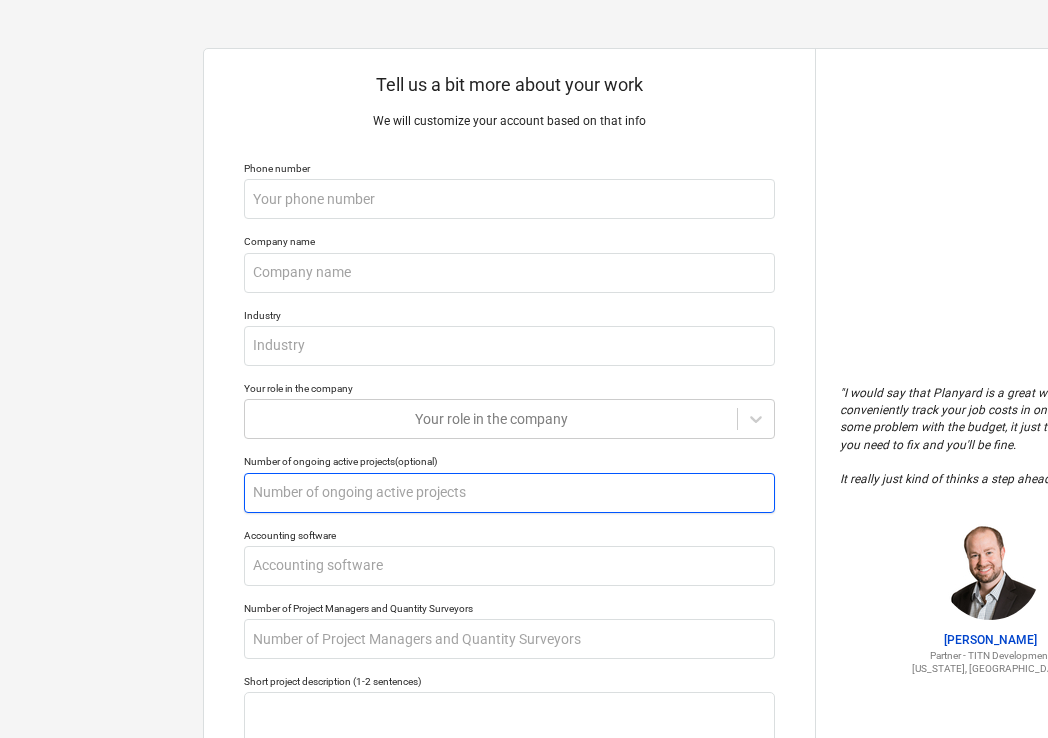 type on "x" 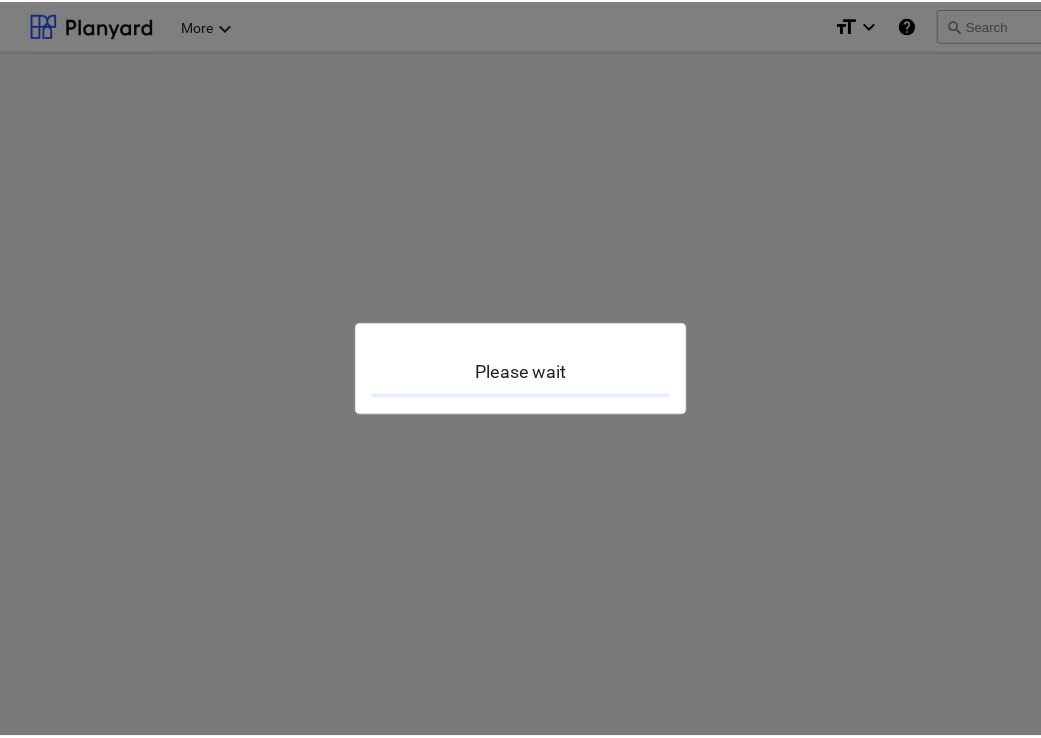 scroll, scrollTop: 0, scrollLeft: 0, axis: both 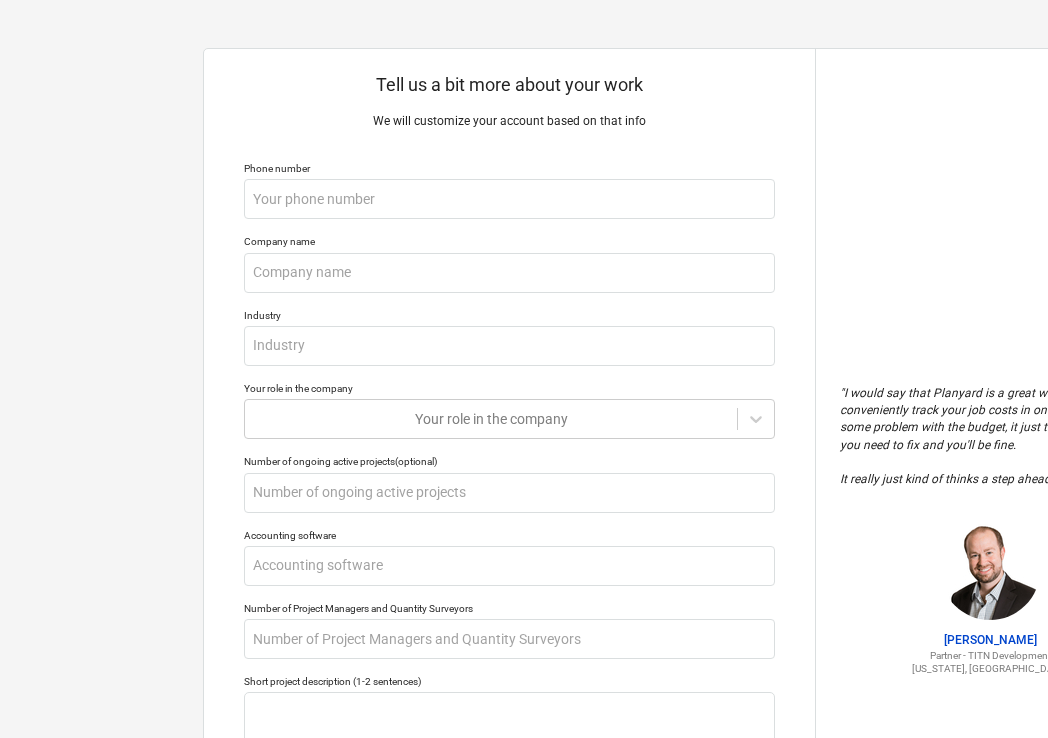 type on "x" 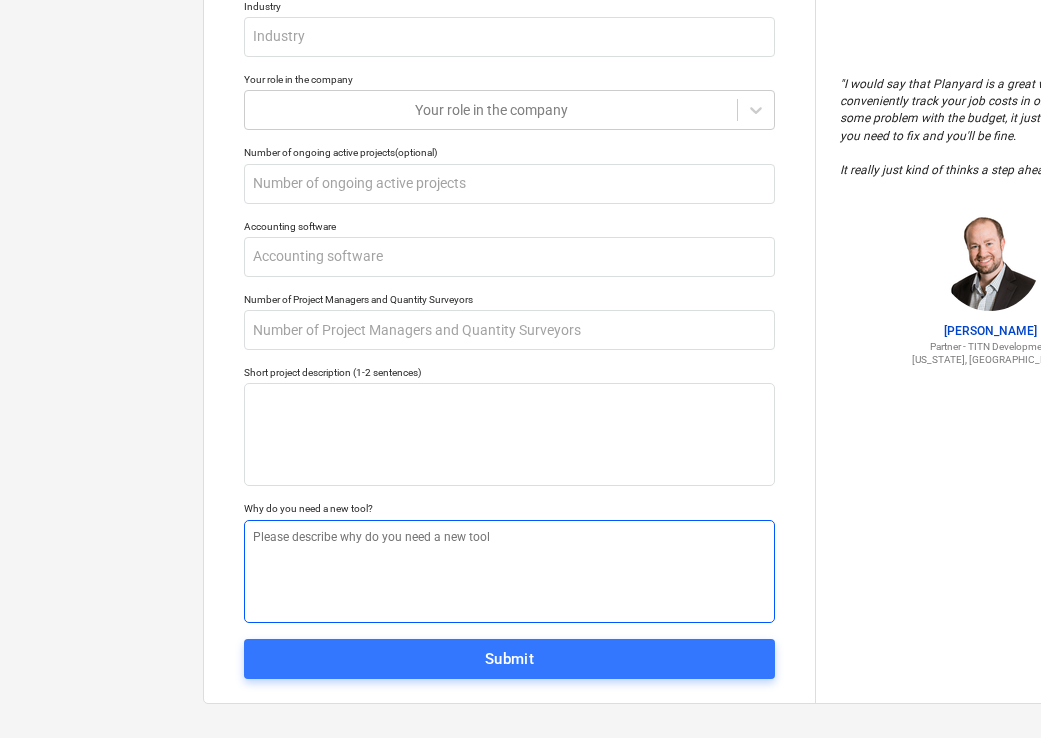 scroll, scrollTop: 0, scrollLeft: 0, axis: both 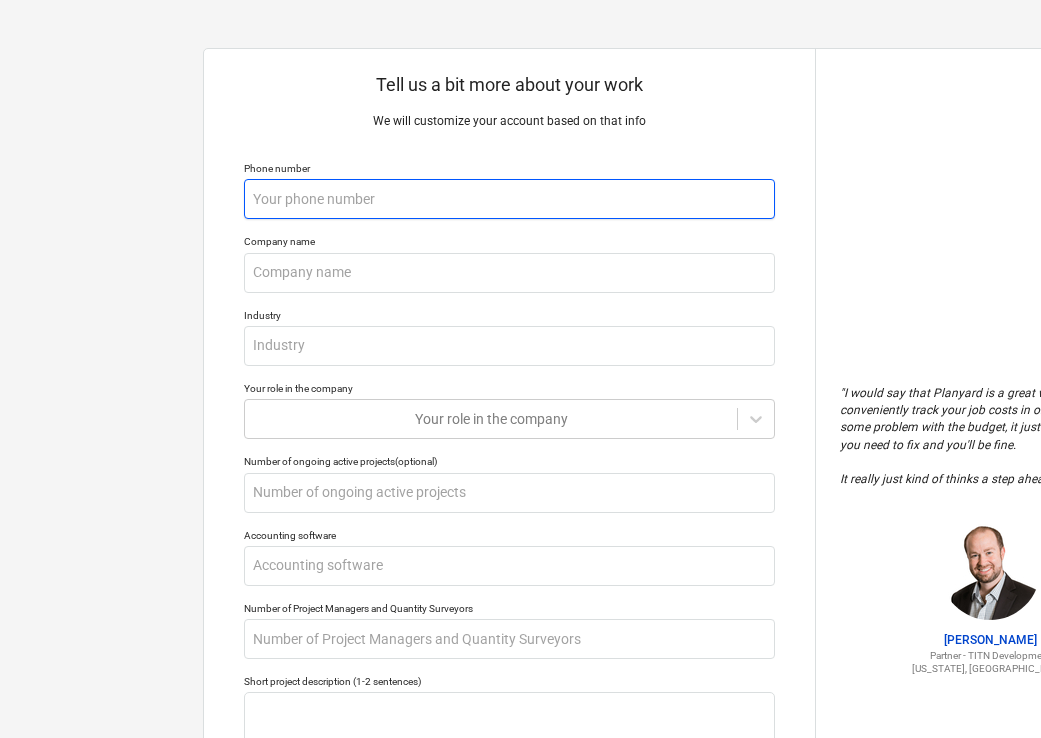 type on "x" 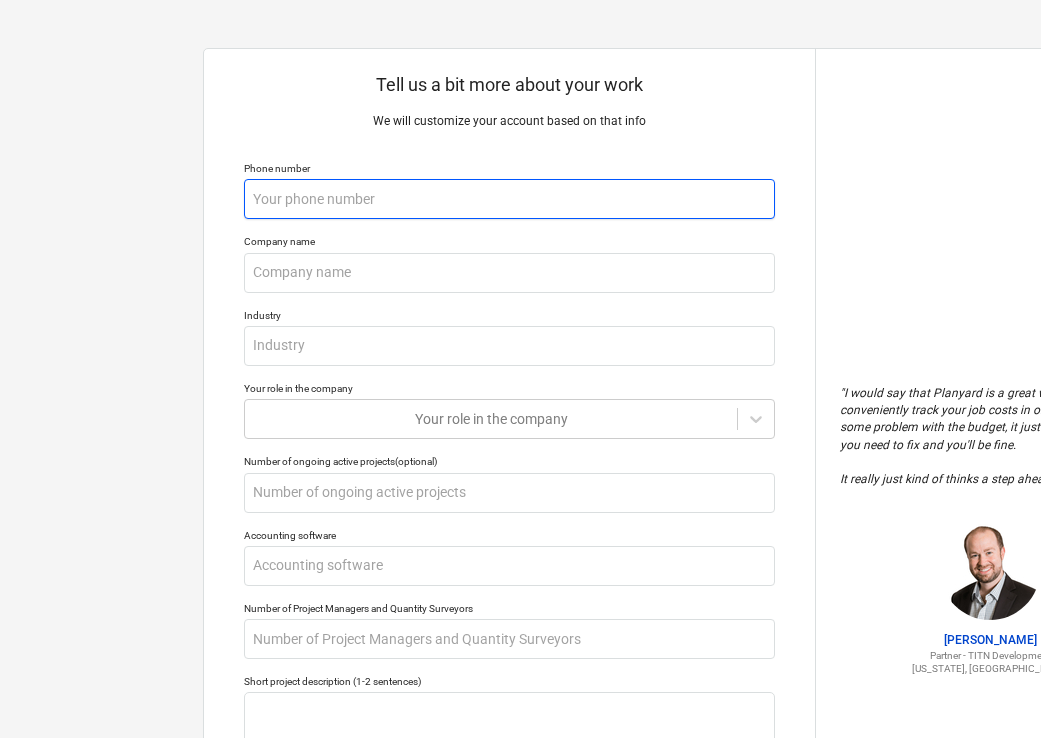 type on "5" 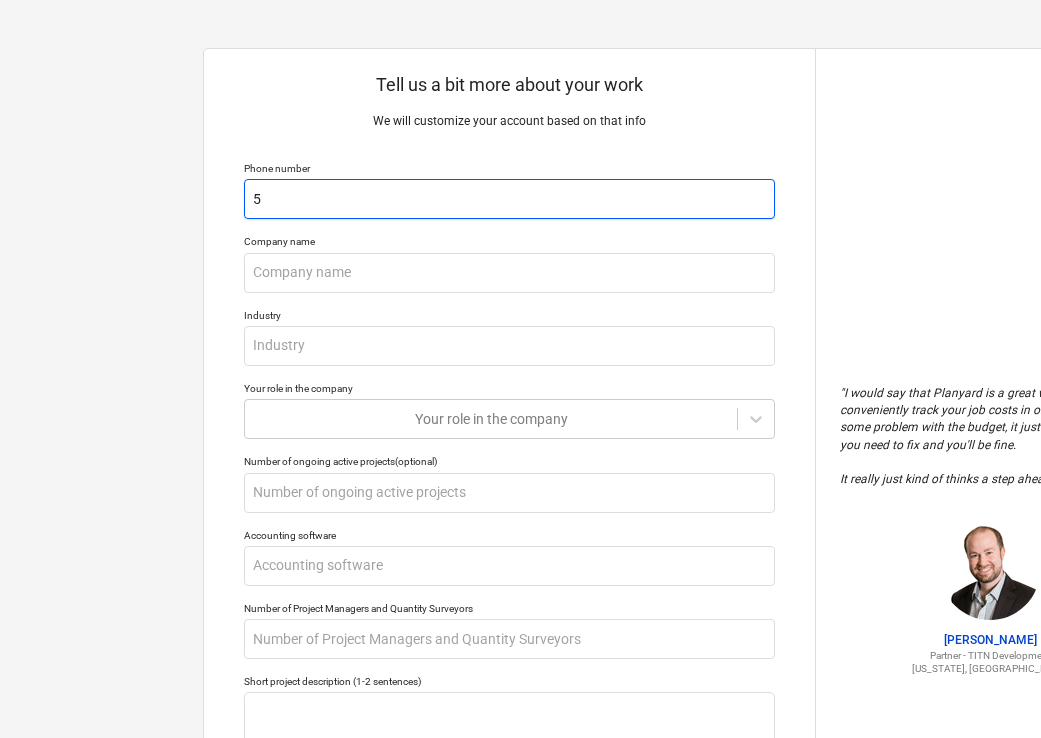 type on "x" 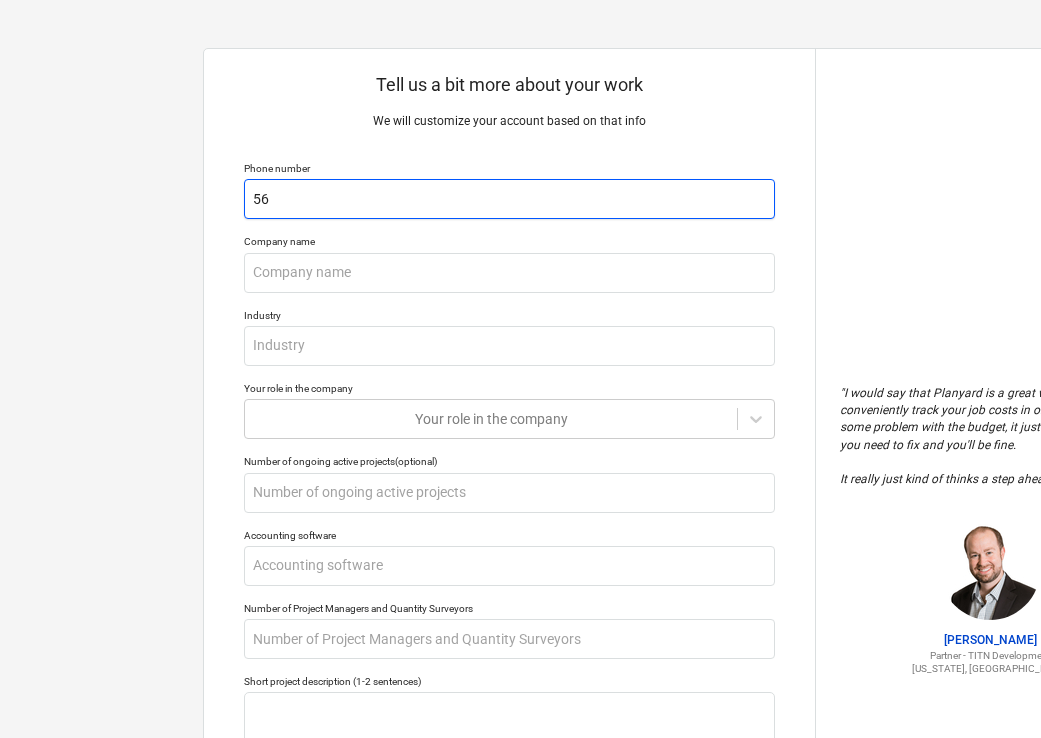 type on "x" 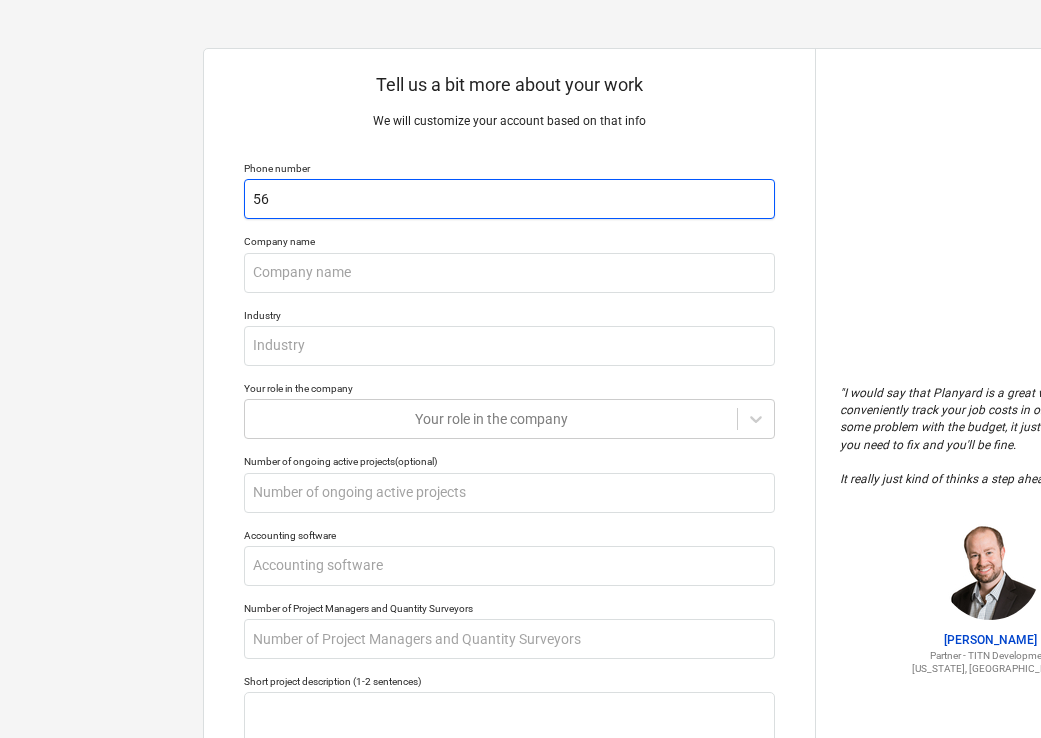 type on "561" 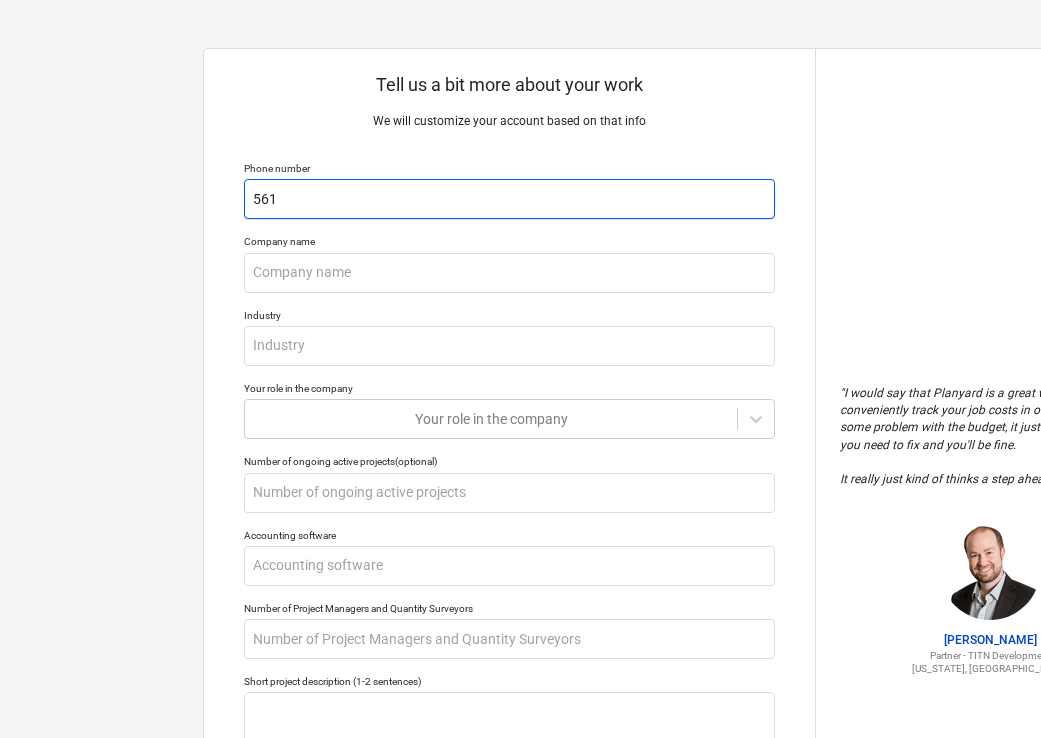 type on "x" 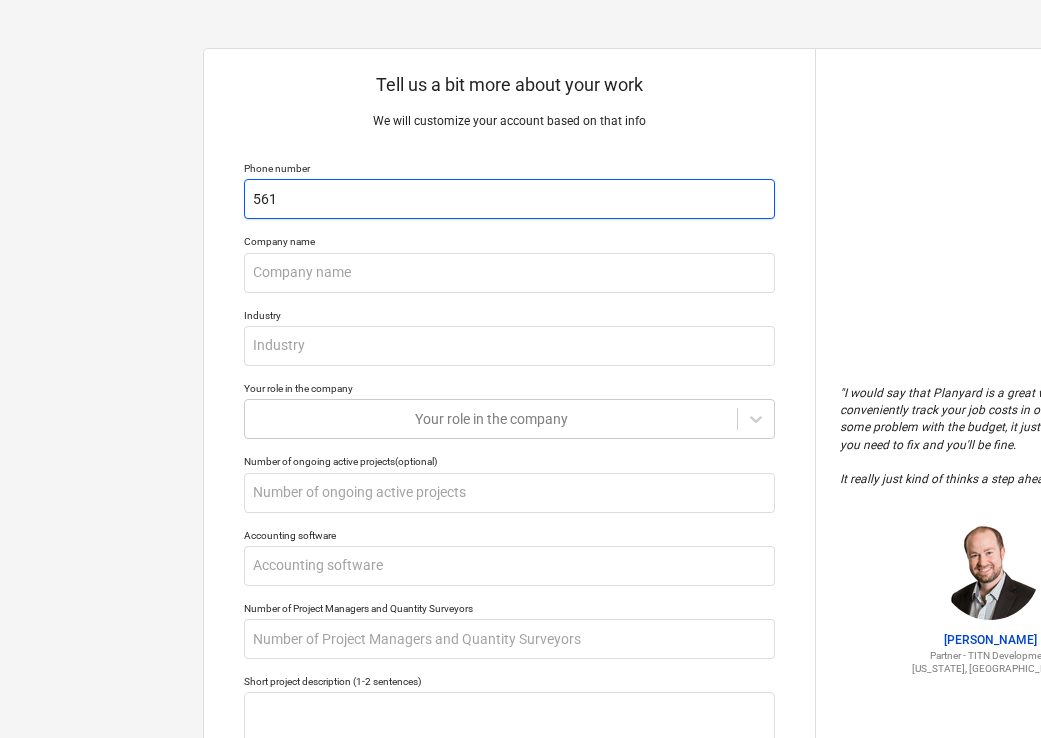 type on "5618" 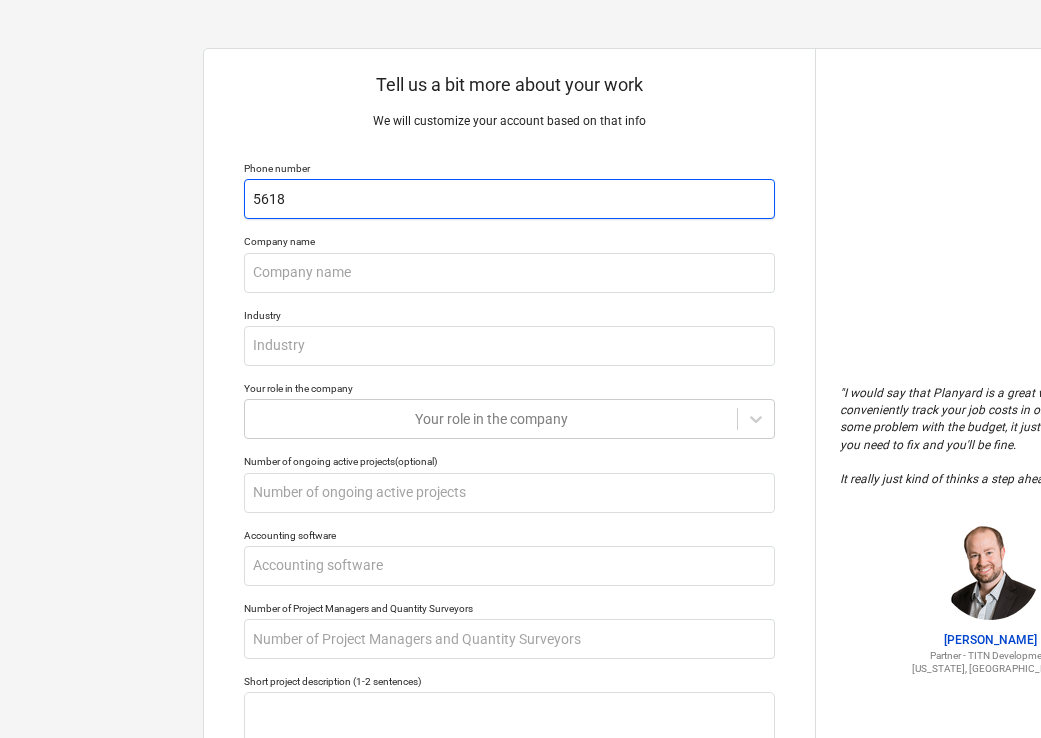 type on "x" 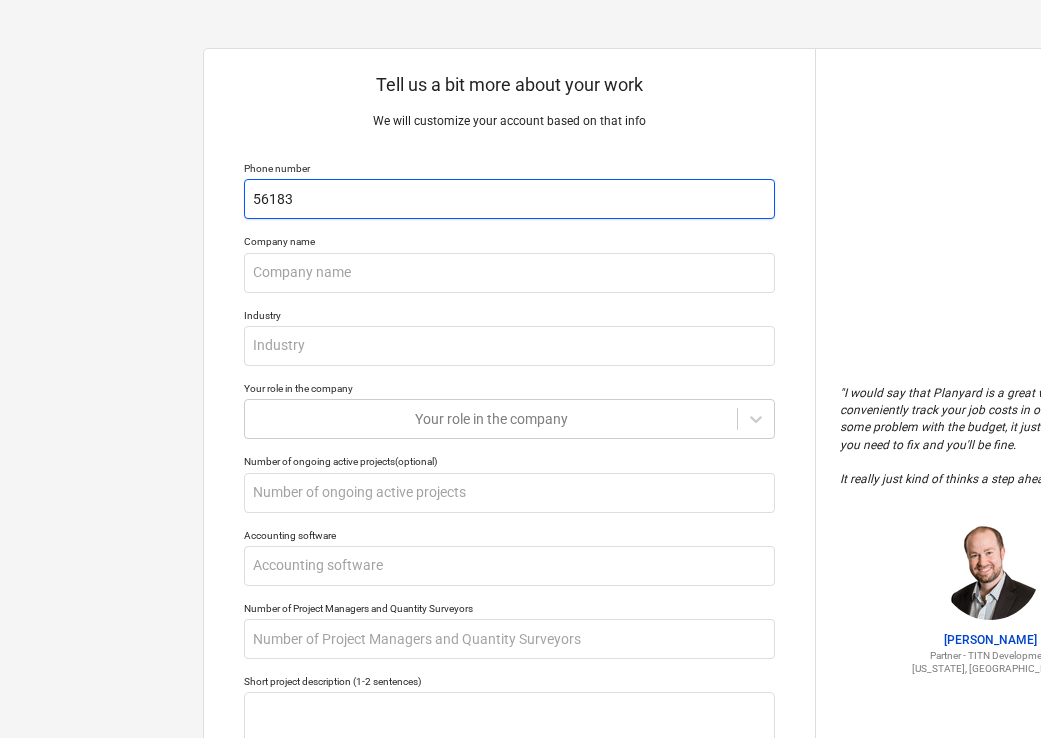 type on "x" 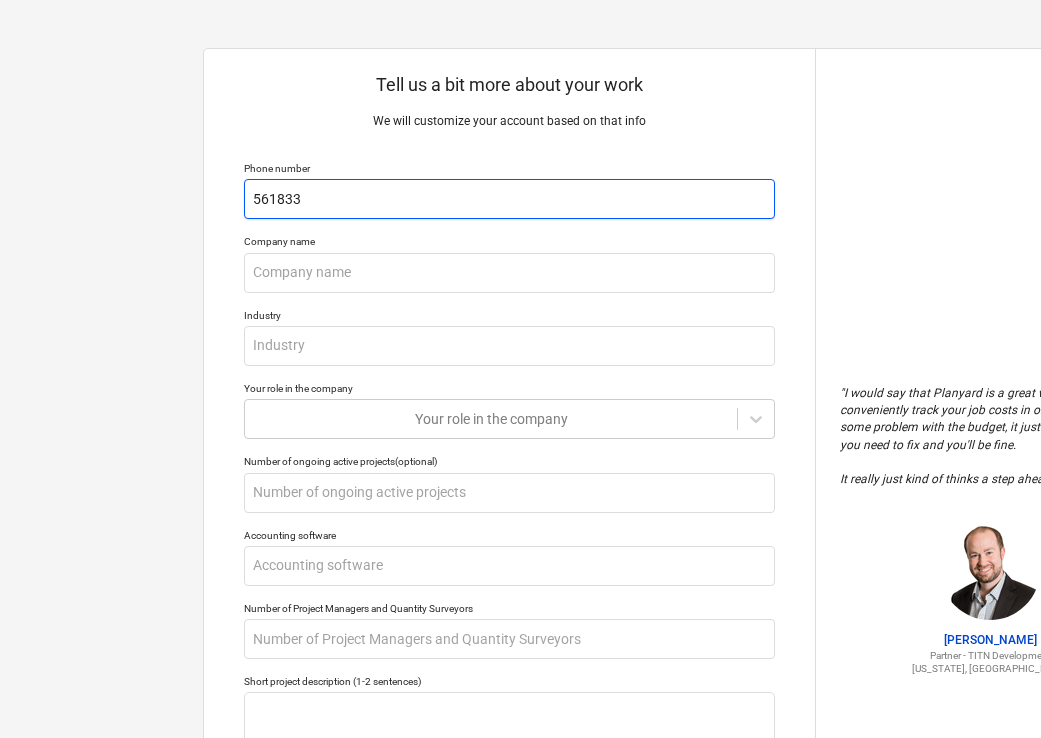 type on "x" 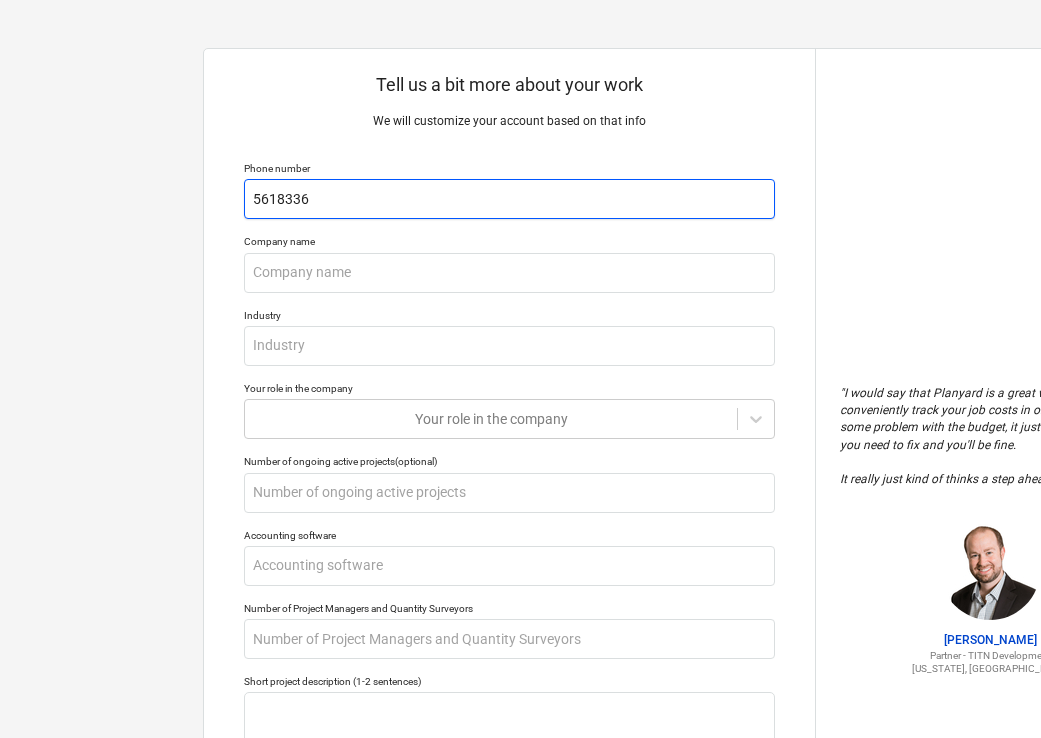 type on "x" 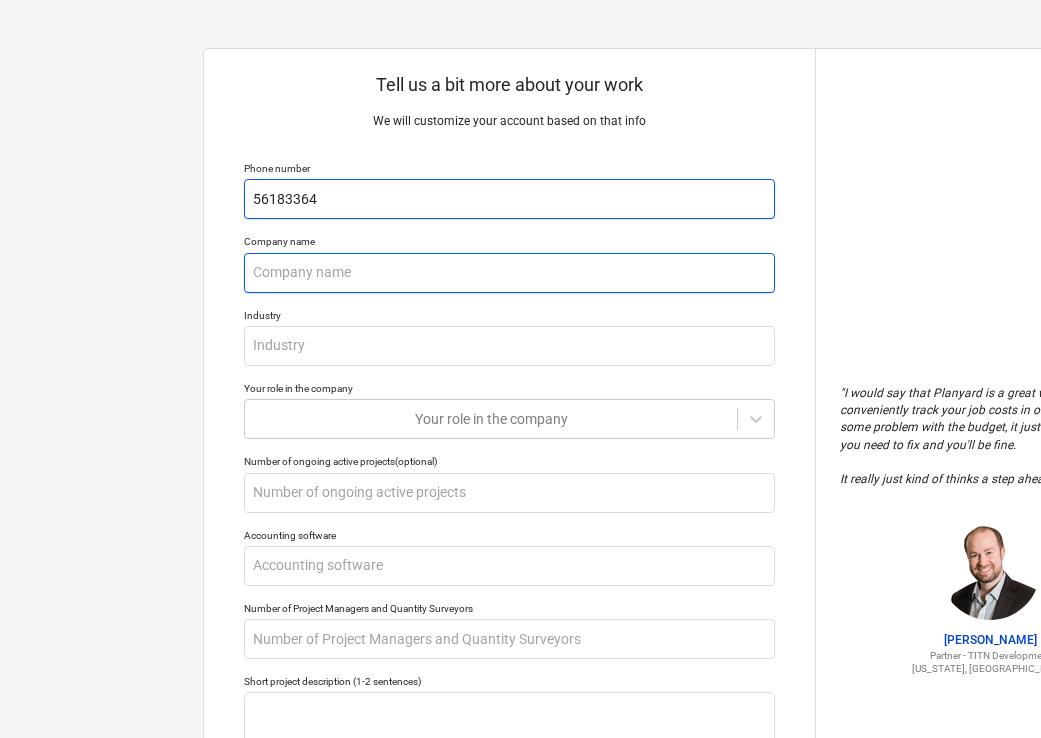 type on "56183364" 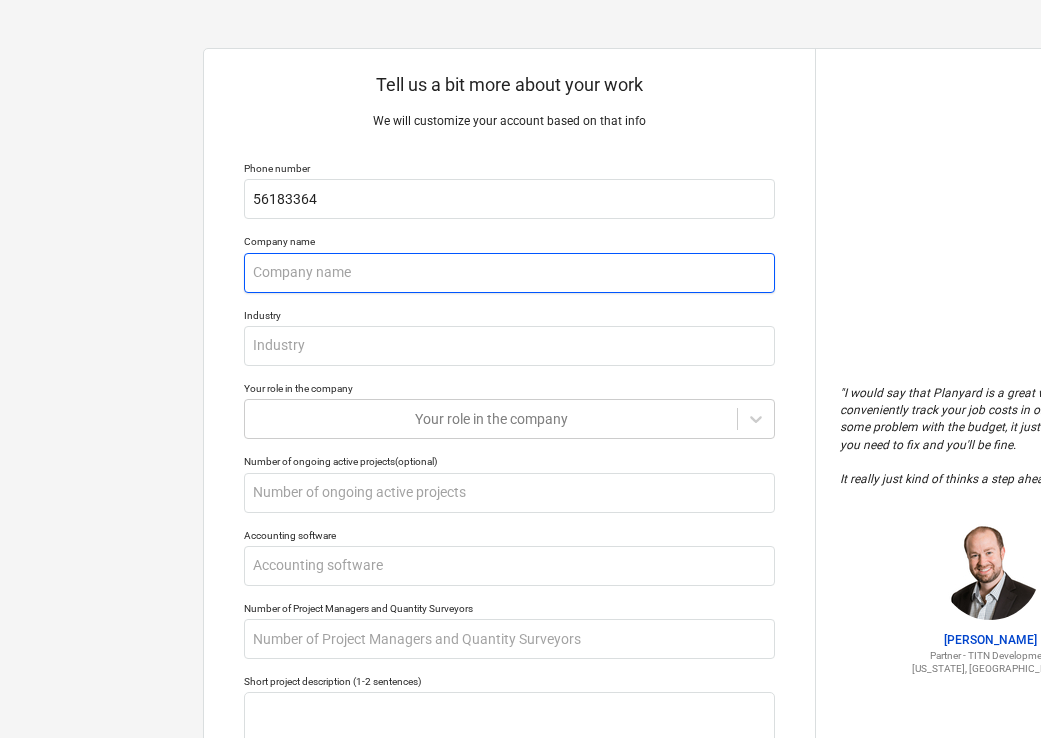 click at bounding box center [509, 273] 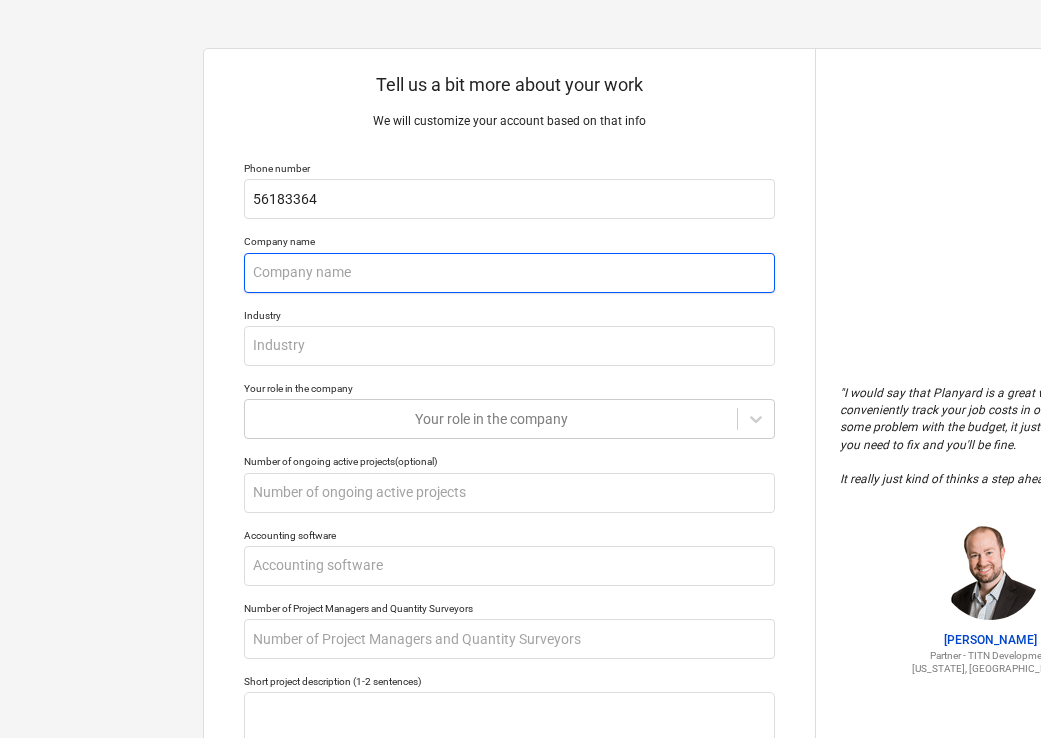 scroll, scrollTop: 319, scrollLeft: 0, axis: vertical 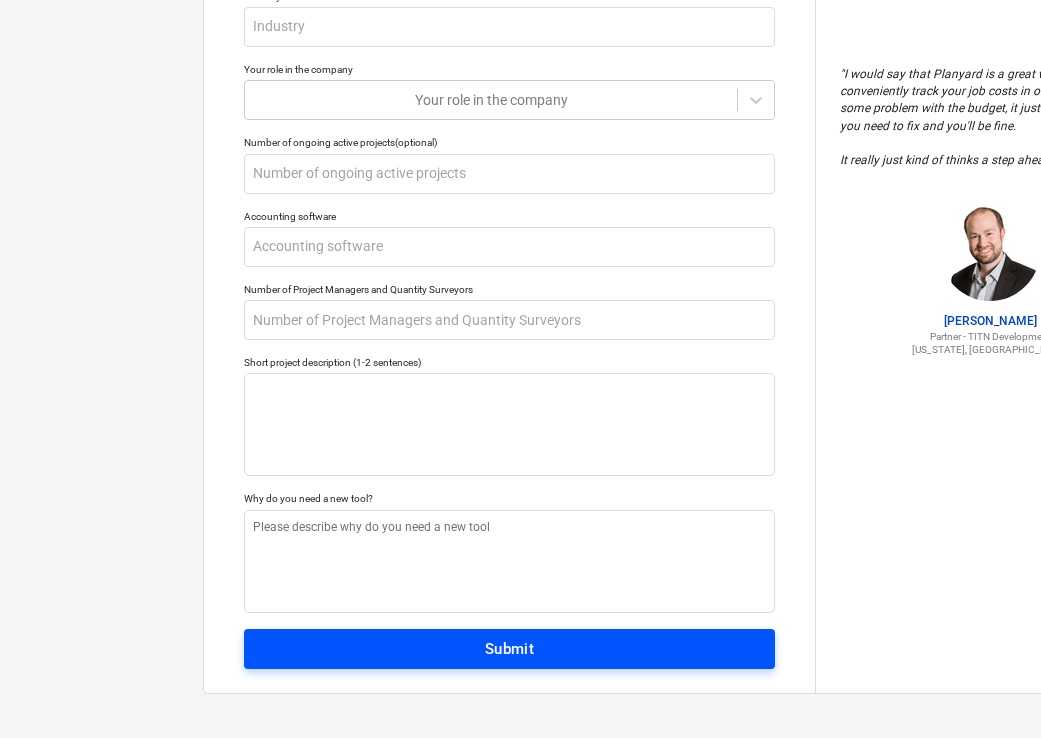 click on "Submit" at bounding box center (509, 649) 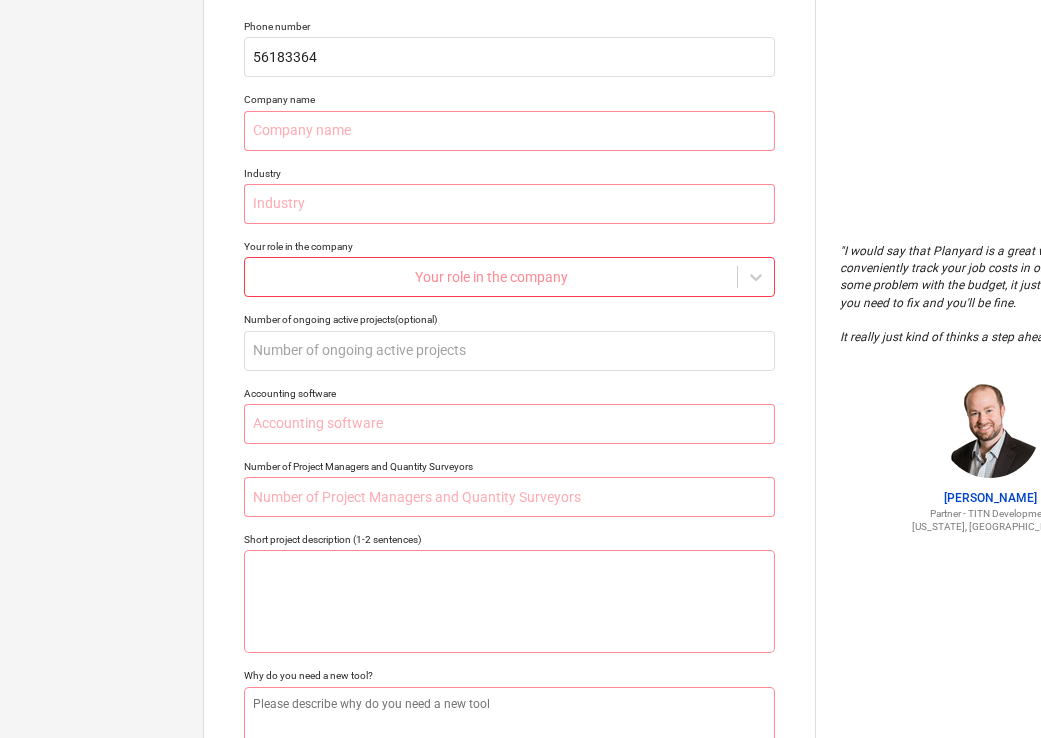 scroll, scrollTop: 0, scrollLeft: 0, axis: both 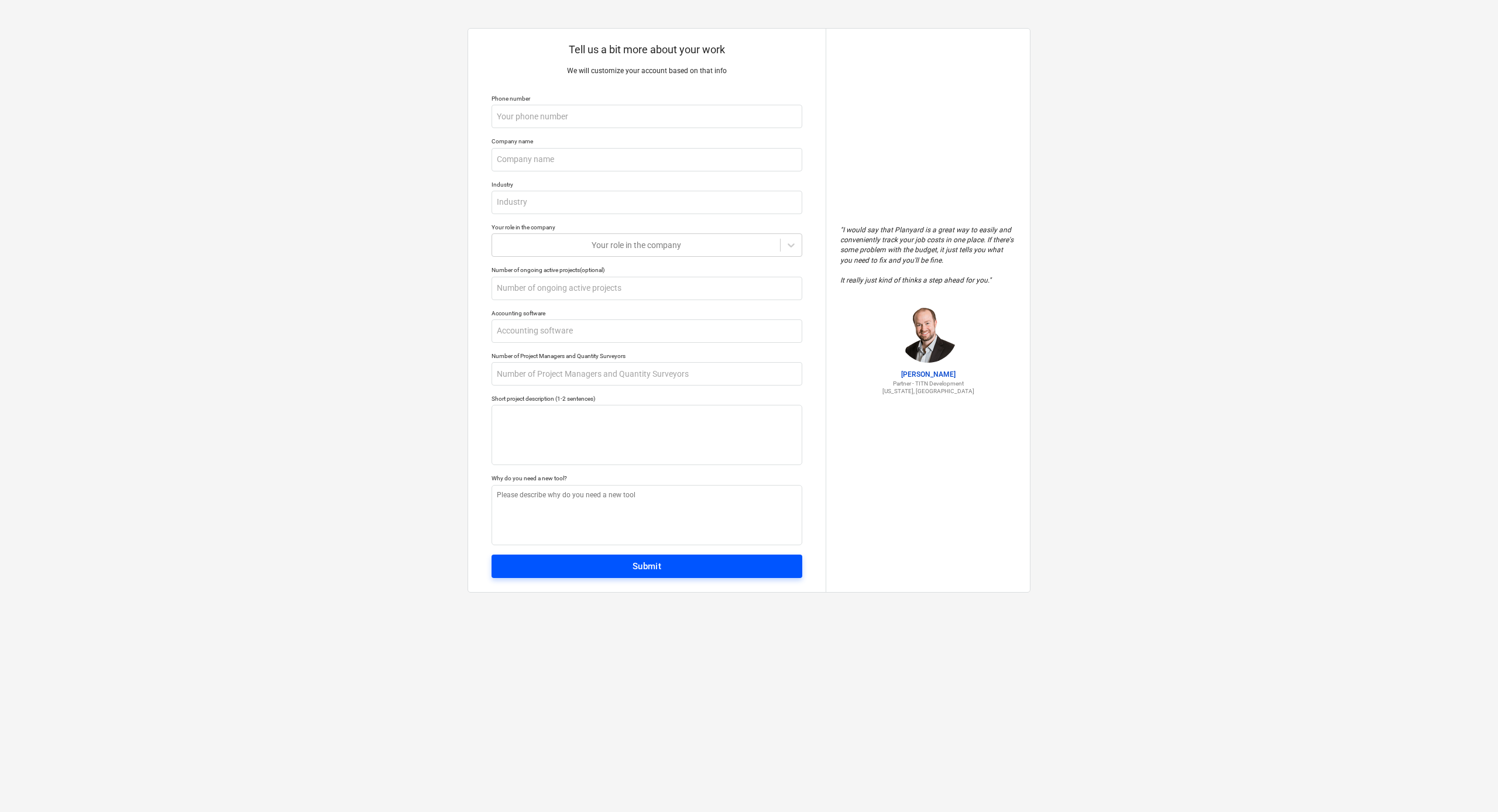 click on "Submit" at bounding box center (647, 566) 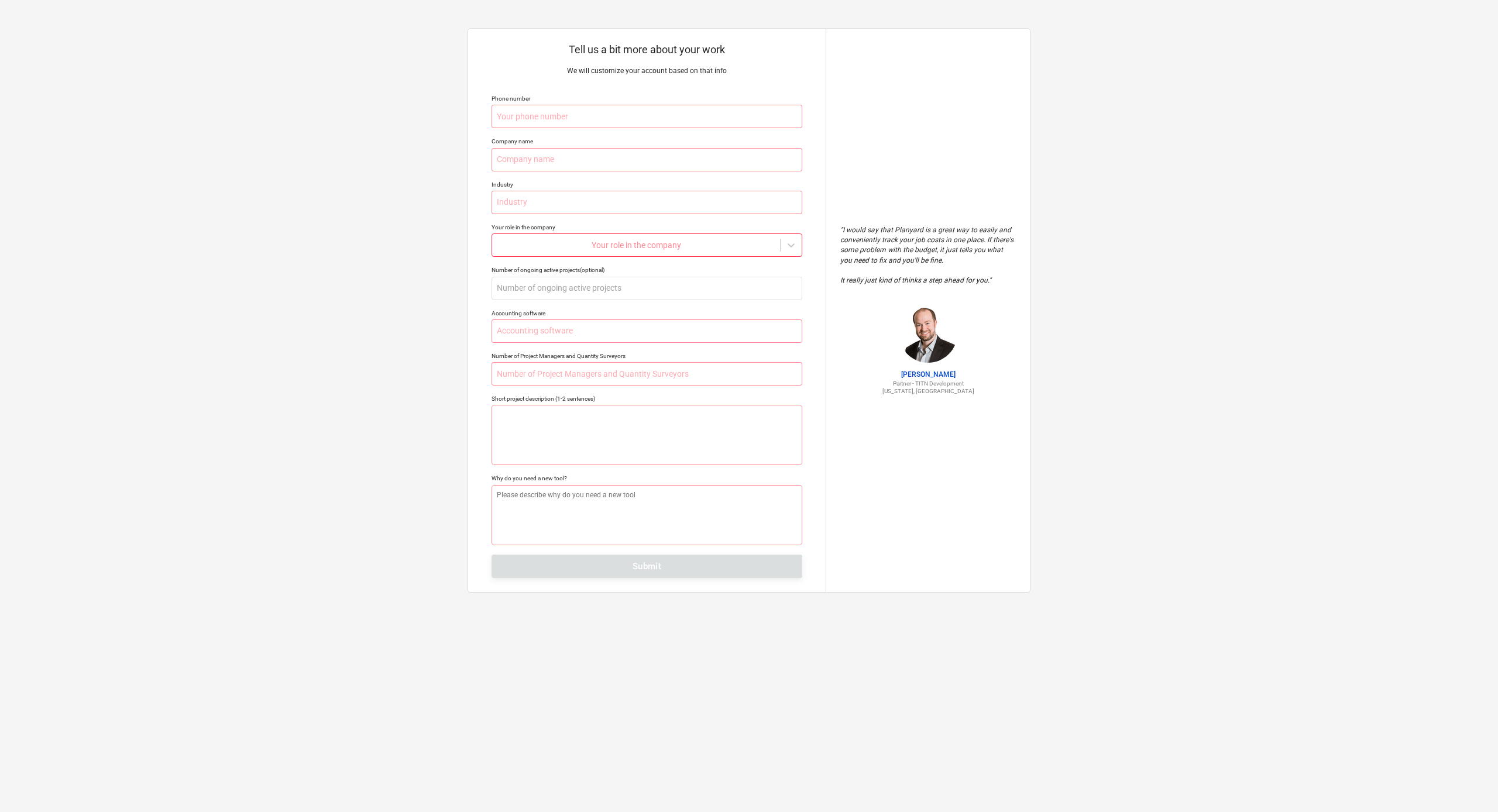 click at bounding box center [928, 333] 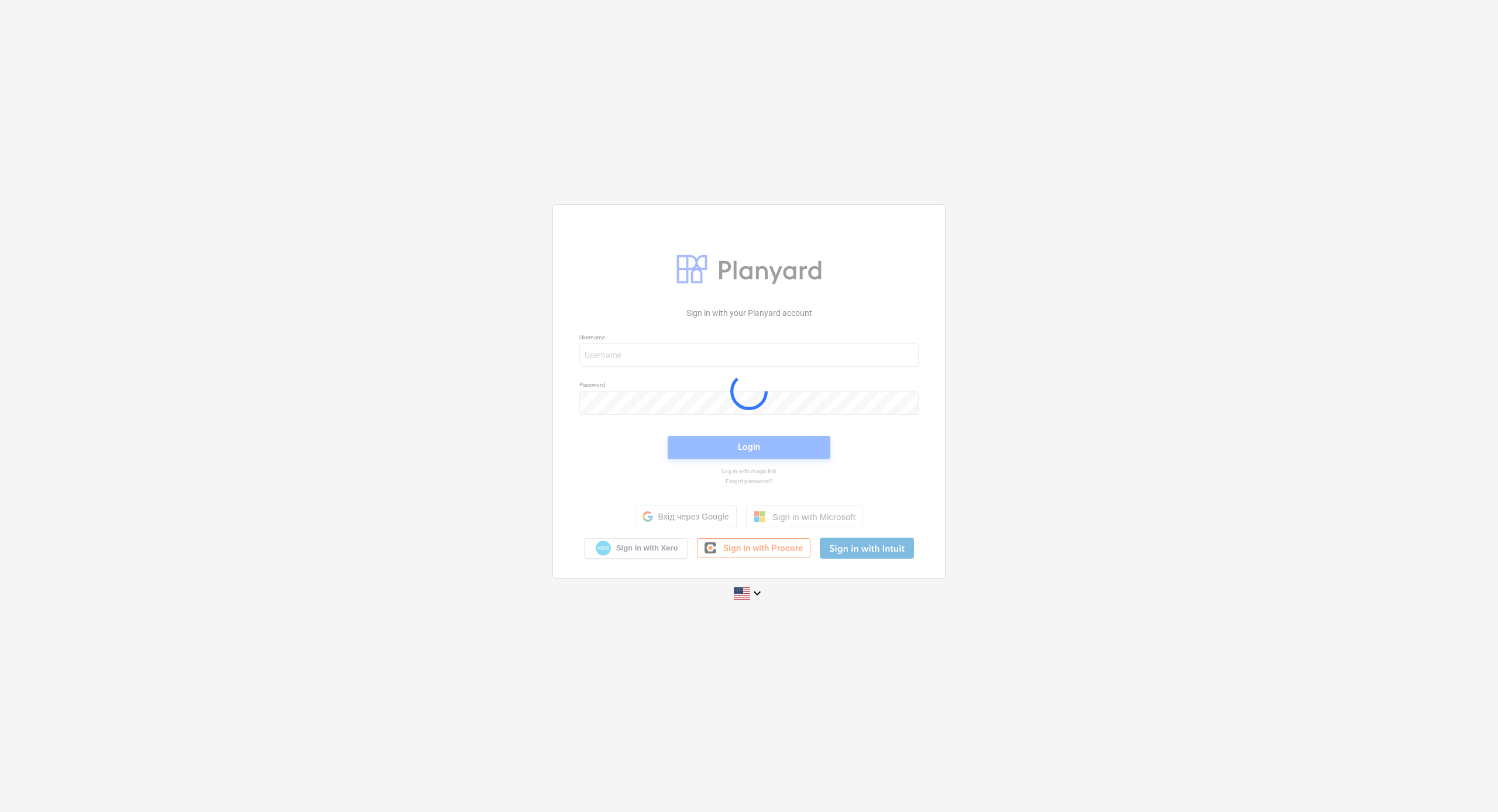 scroll, scrollTop: 0, scrollLeft: 0, axis: both 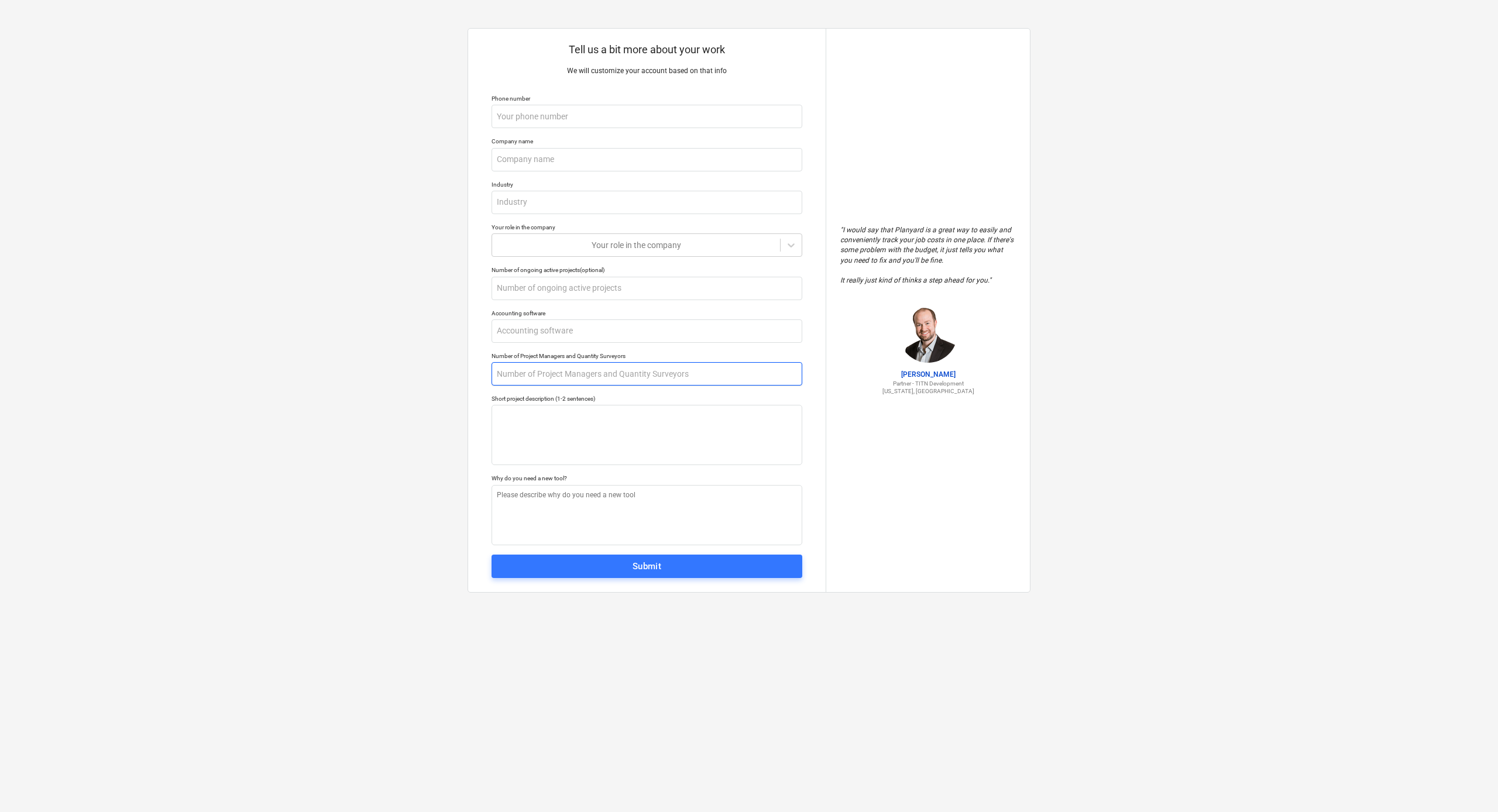 click at bounding box center [647, 374] 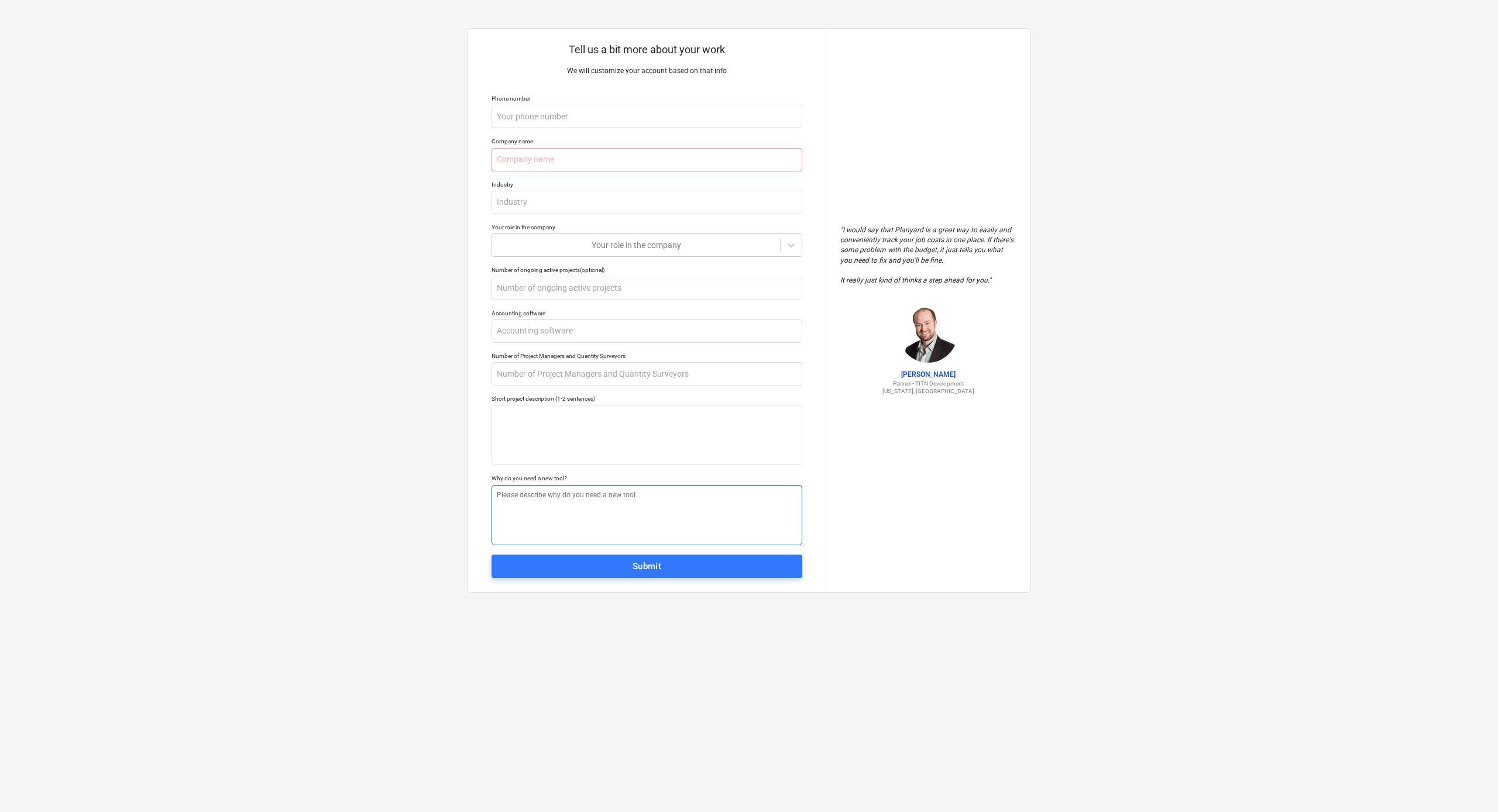 click at bounding box center [647, 515] 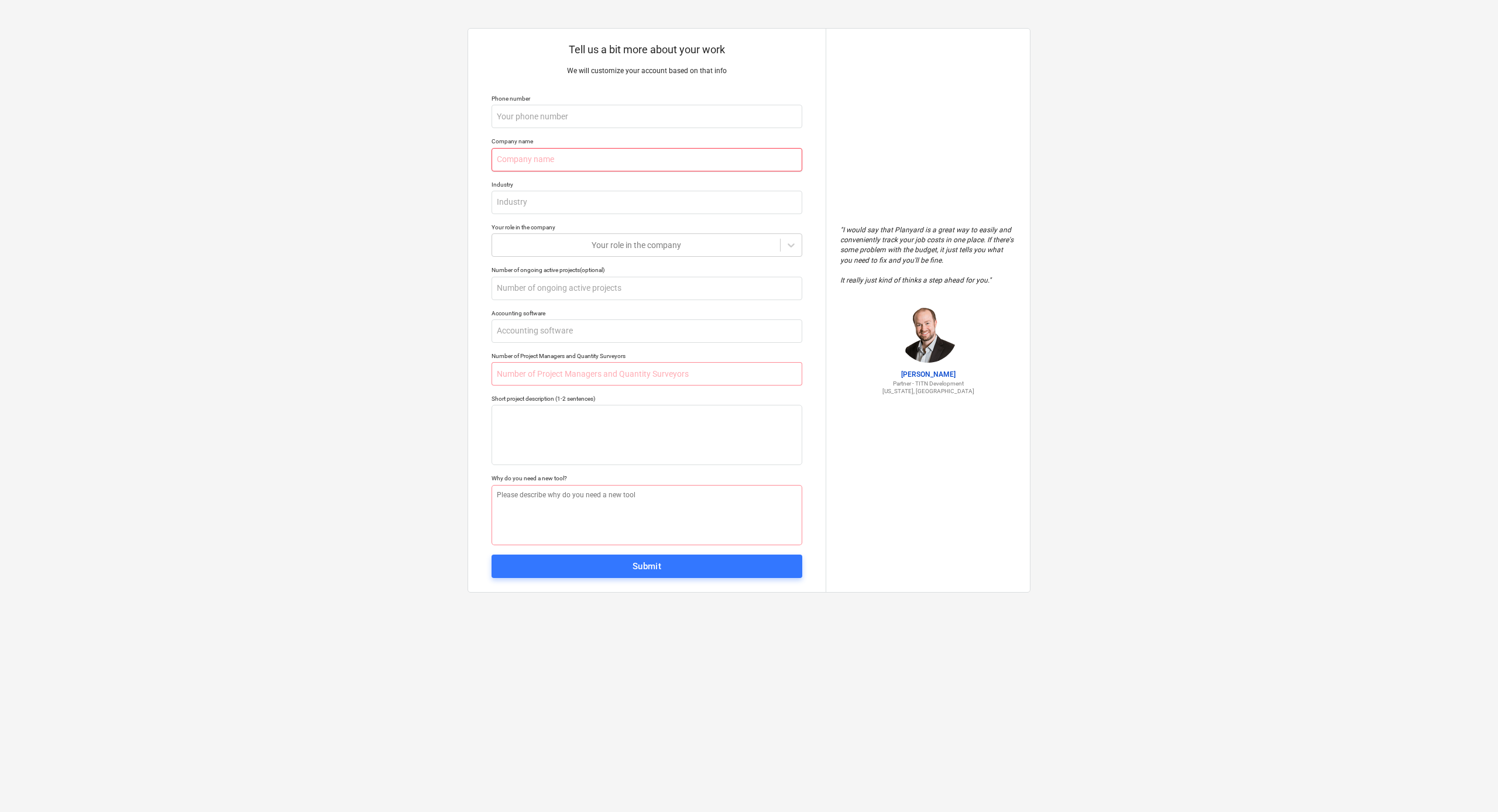 click at bounding box center (647, 160) 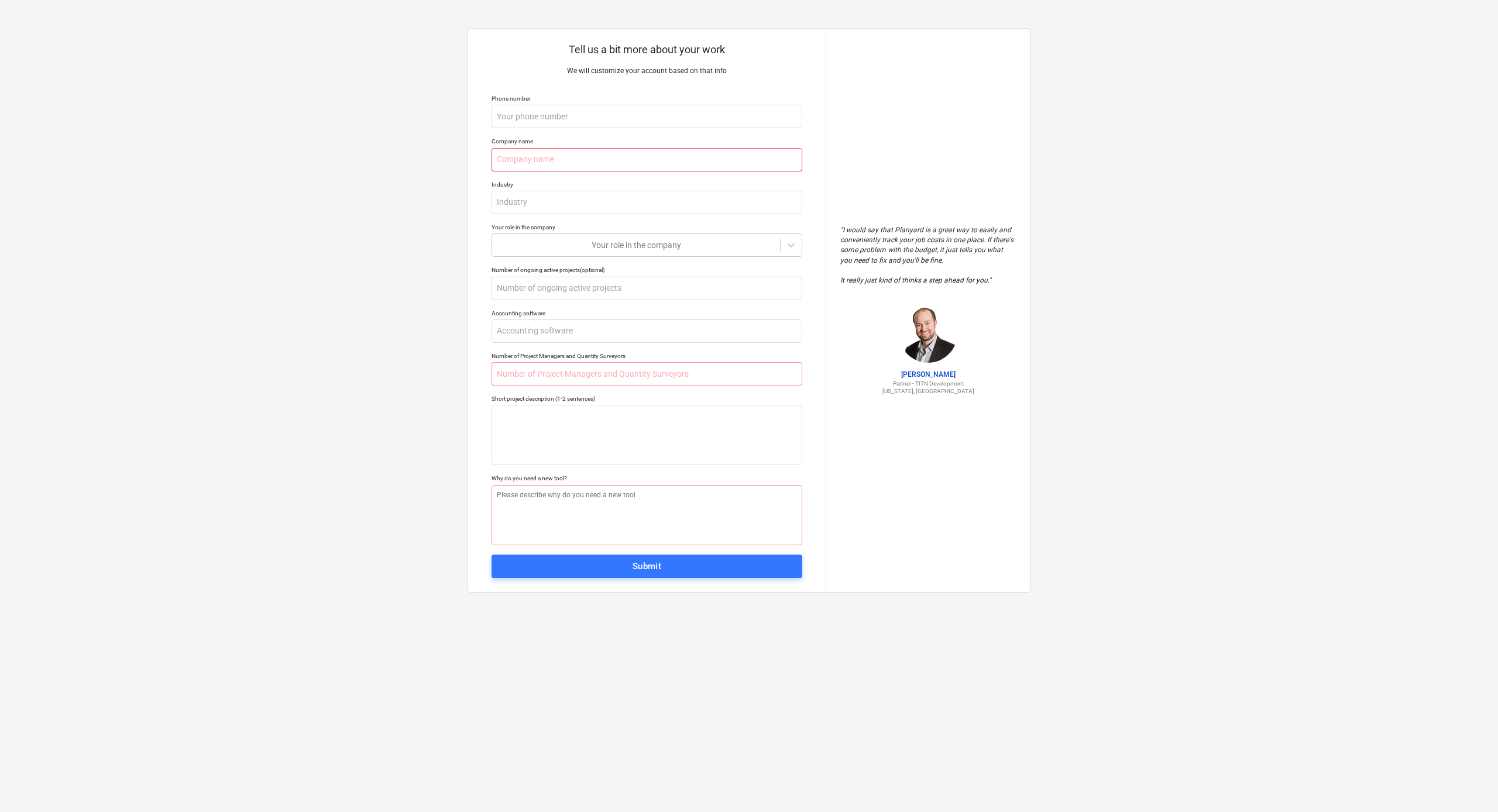 type on "x" 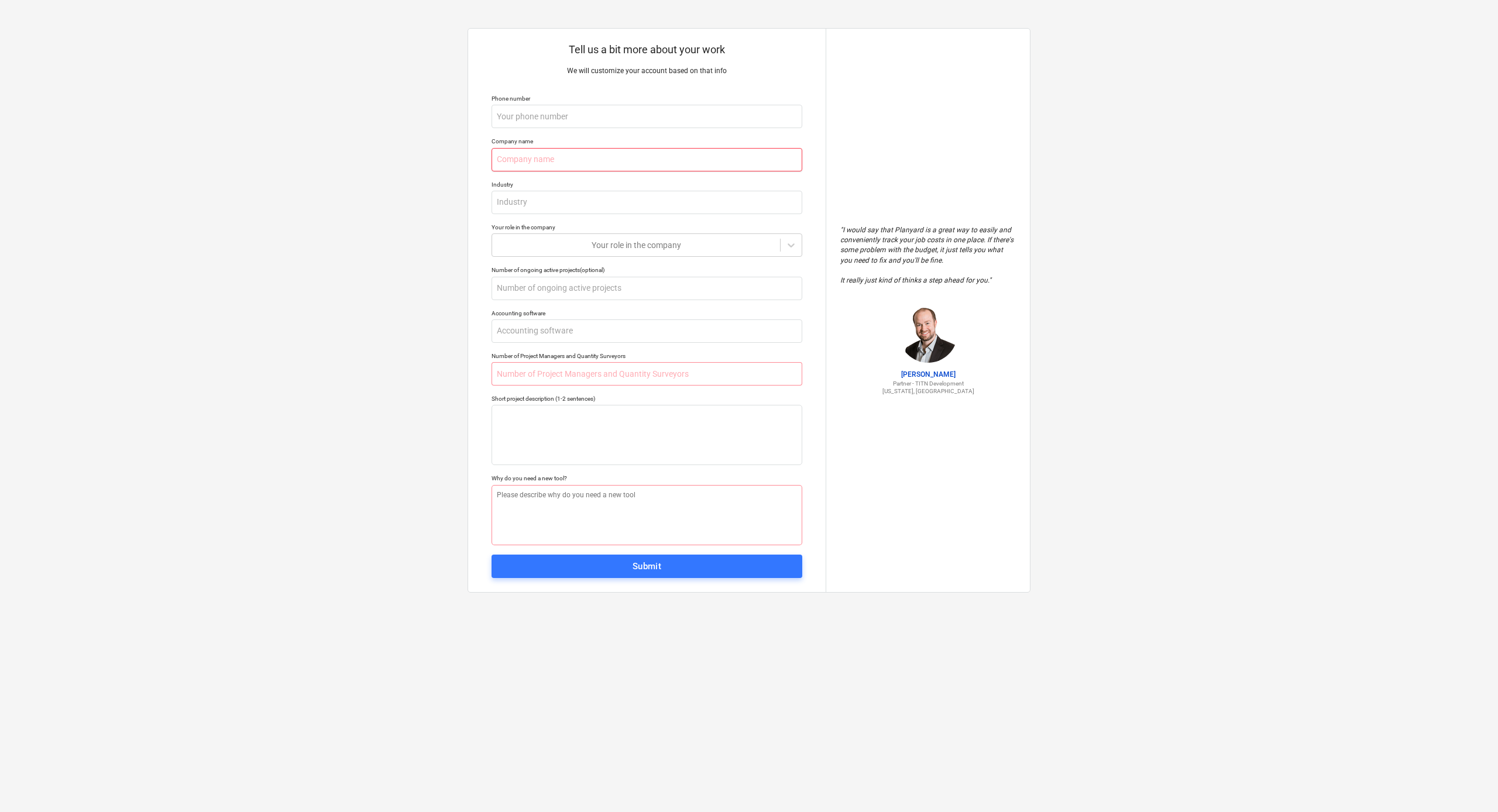 type on "T" 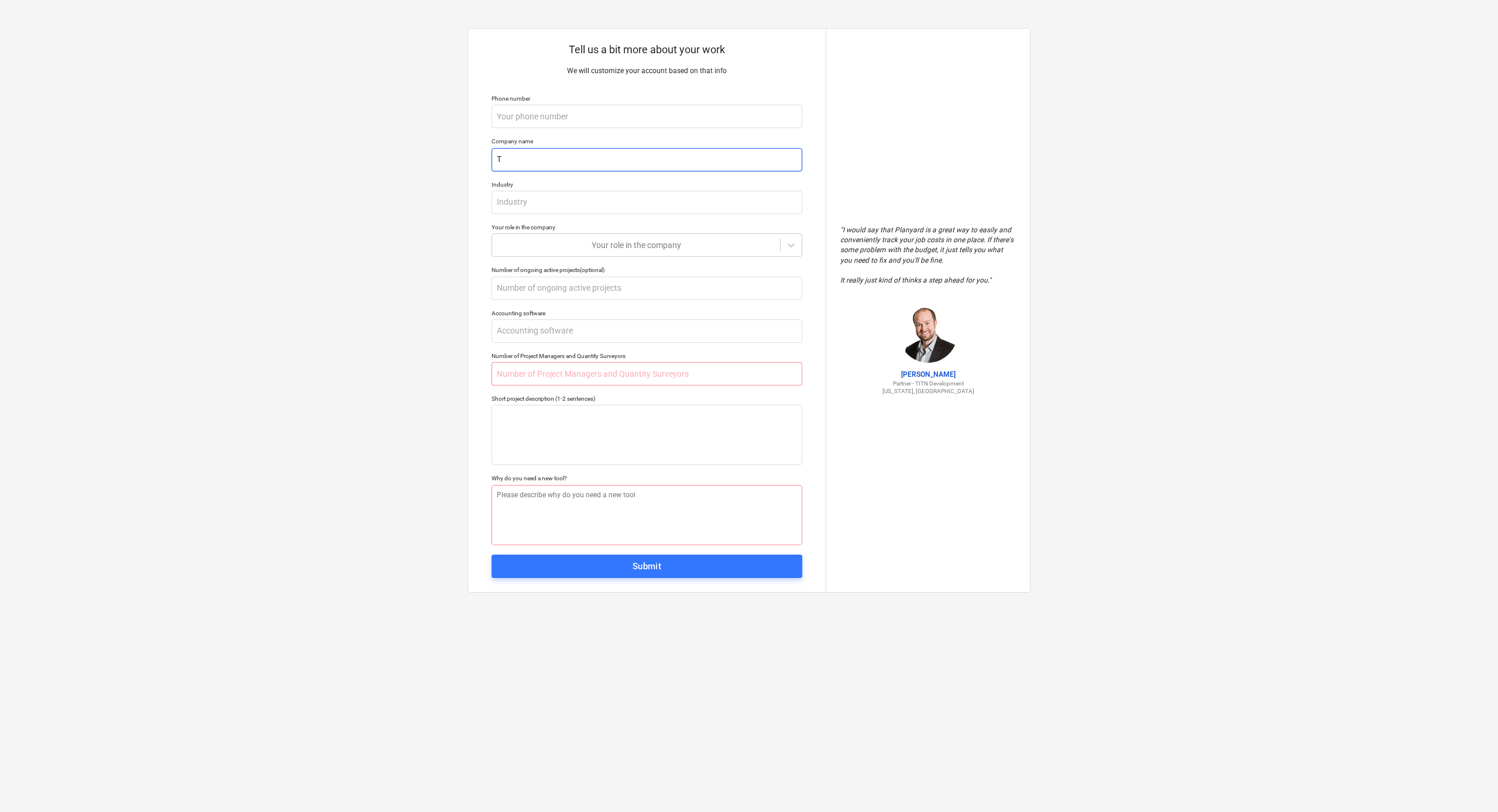type on "x" 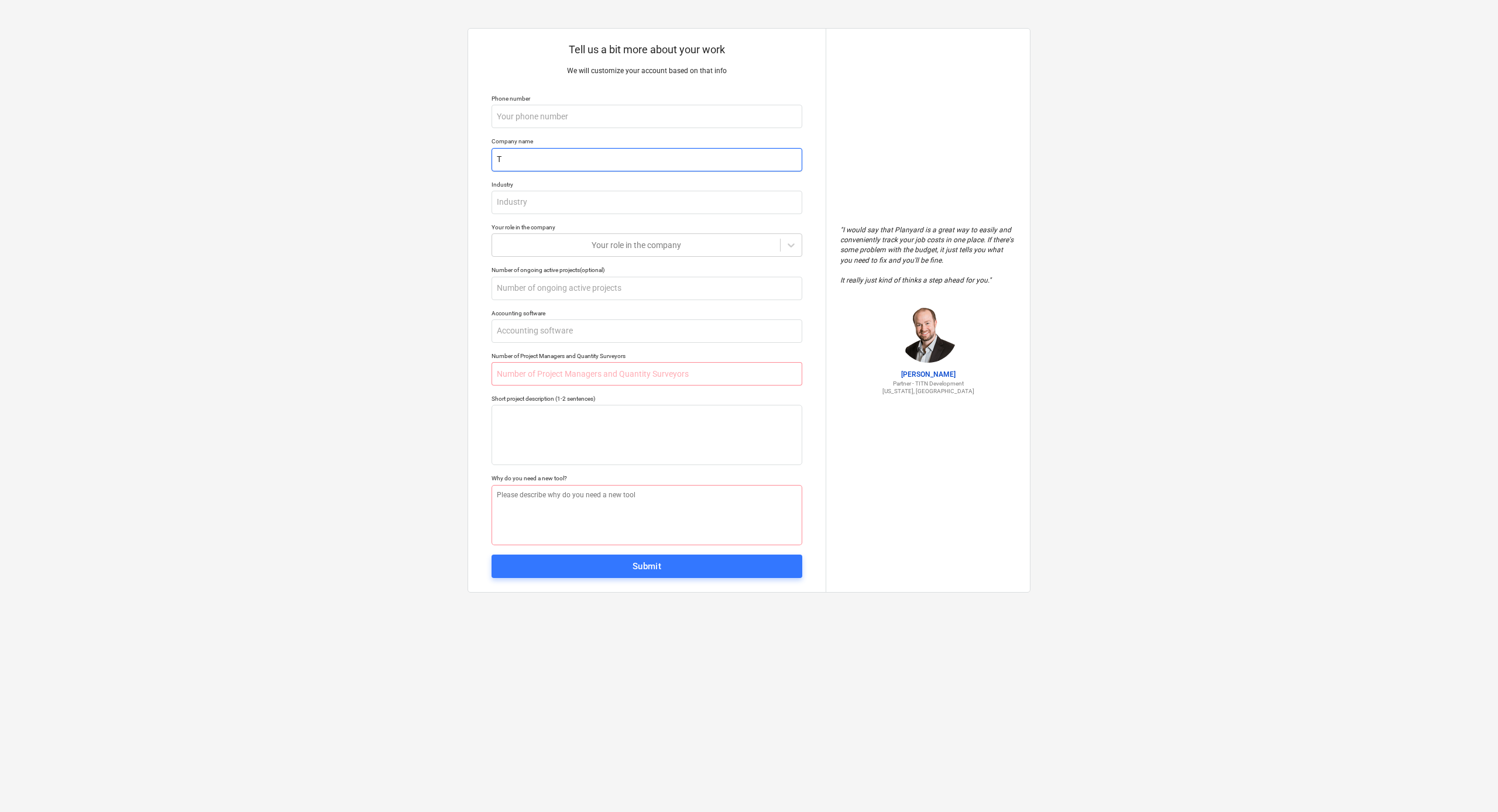 type on "Th" 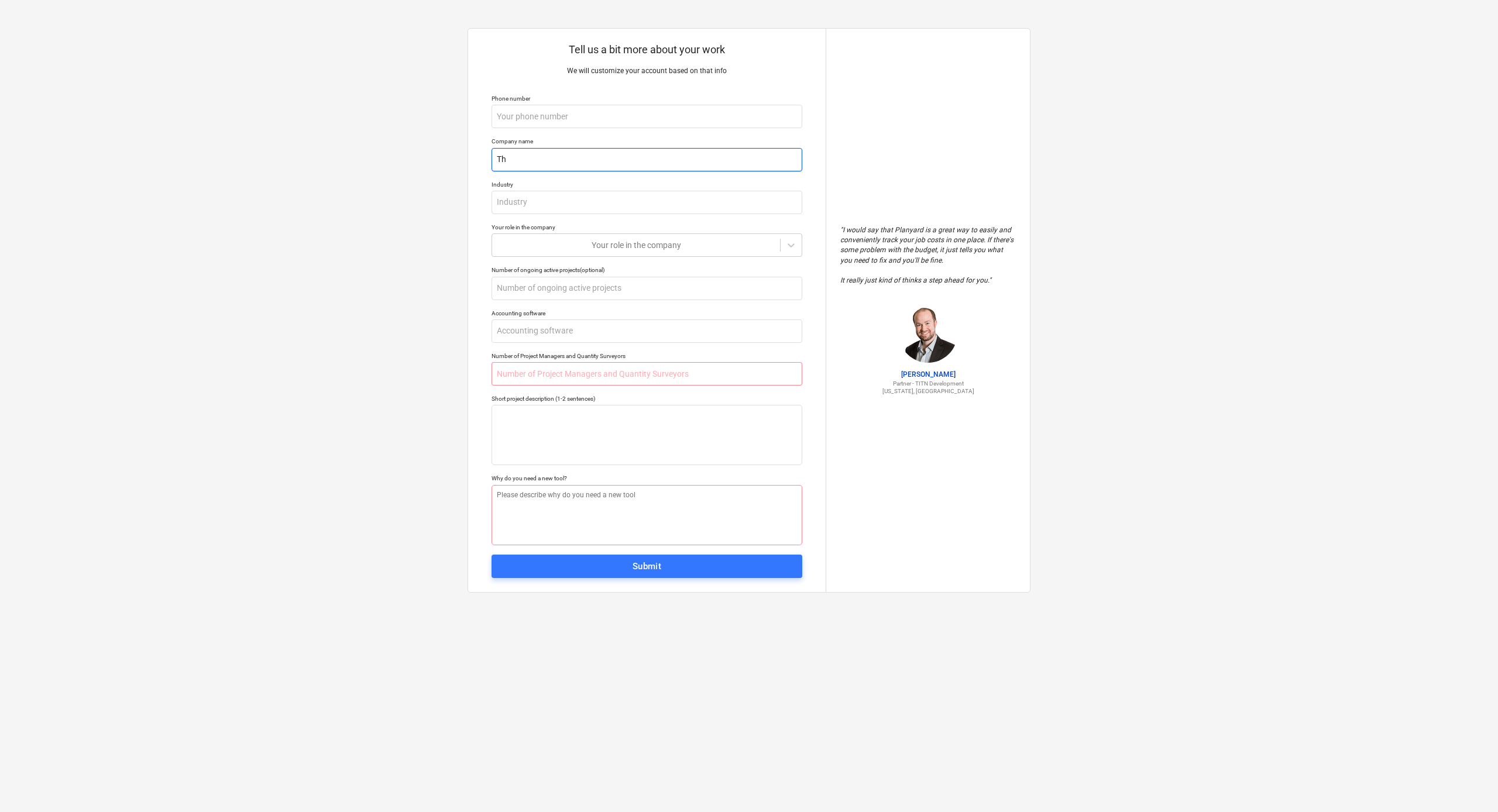 type on "x" 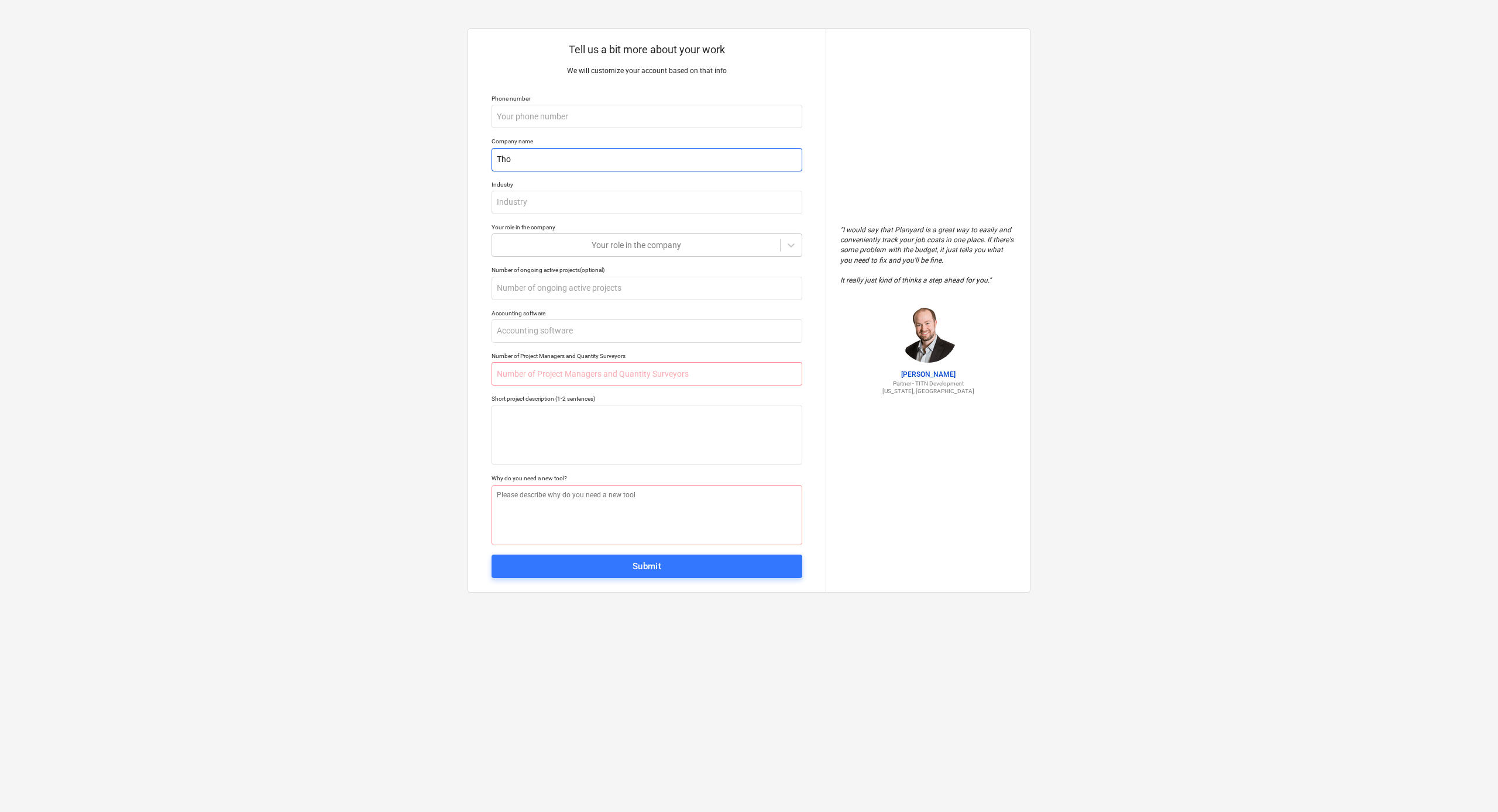 type on "x" 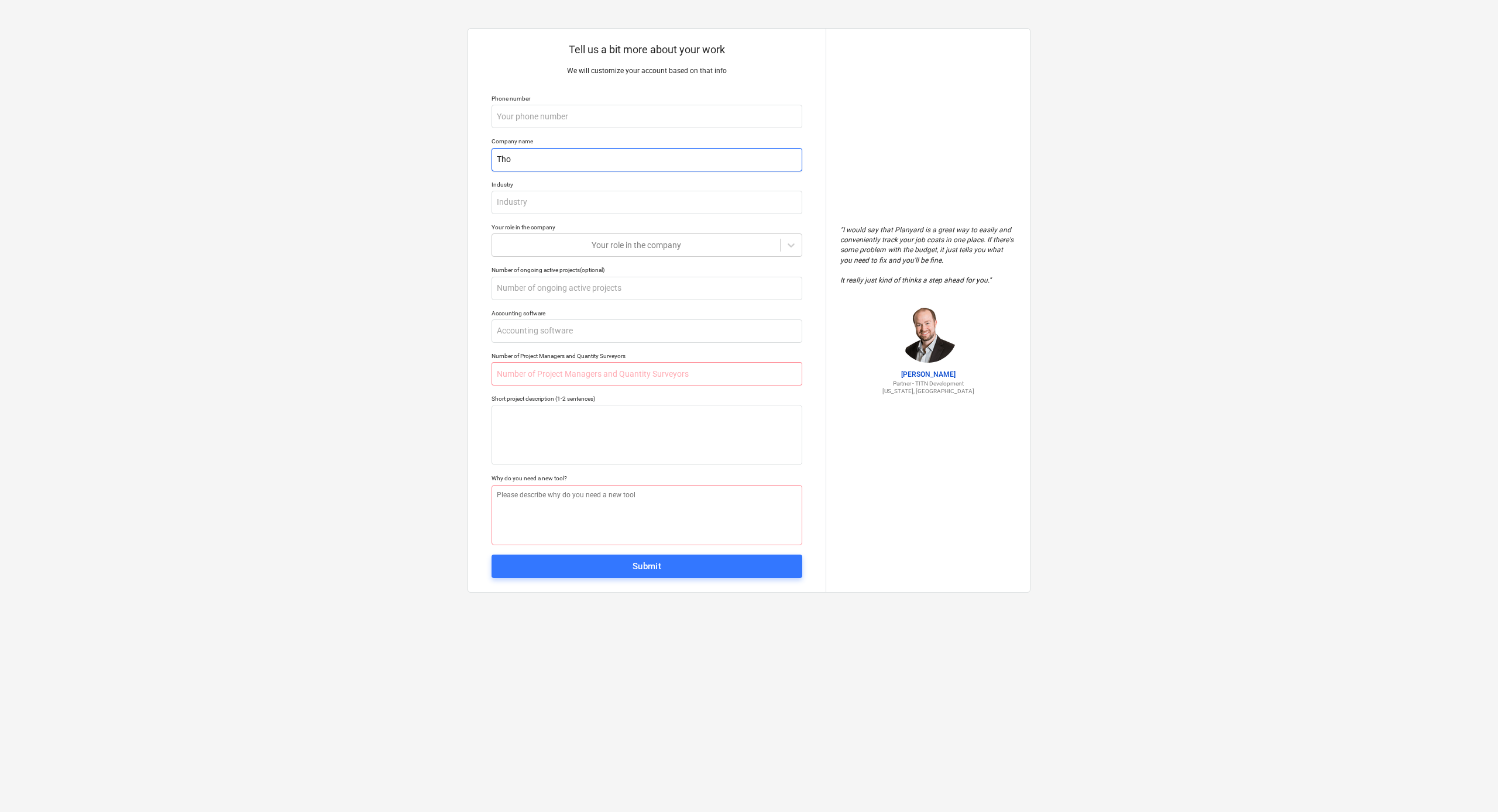 type on "Th" 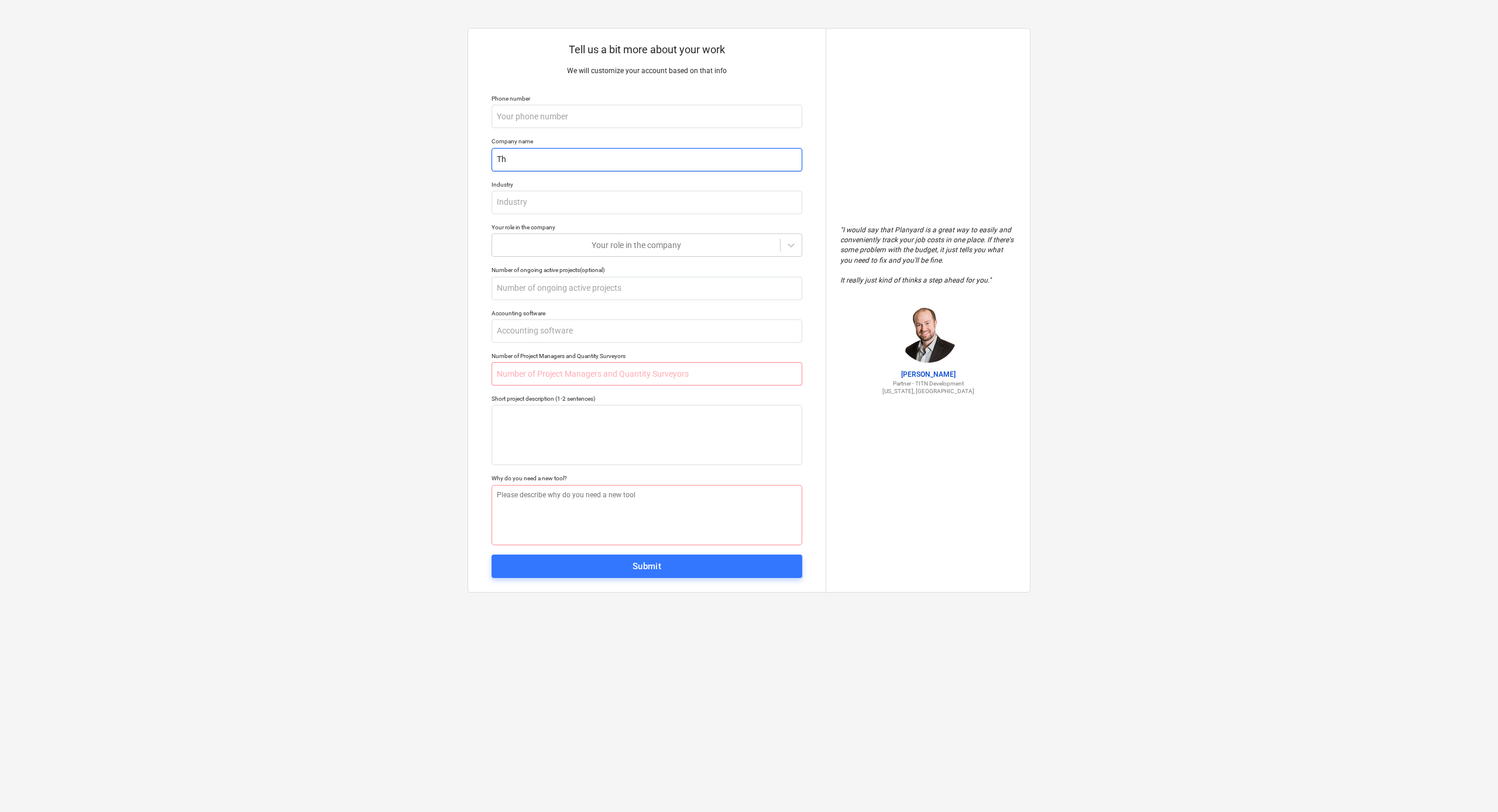 type on "x" 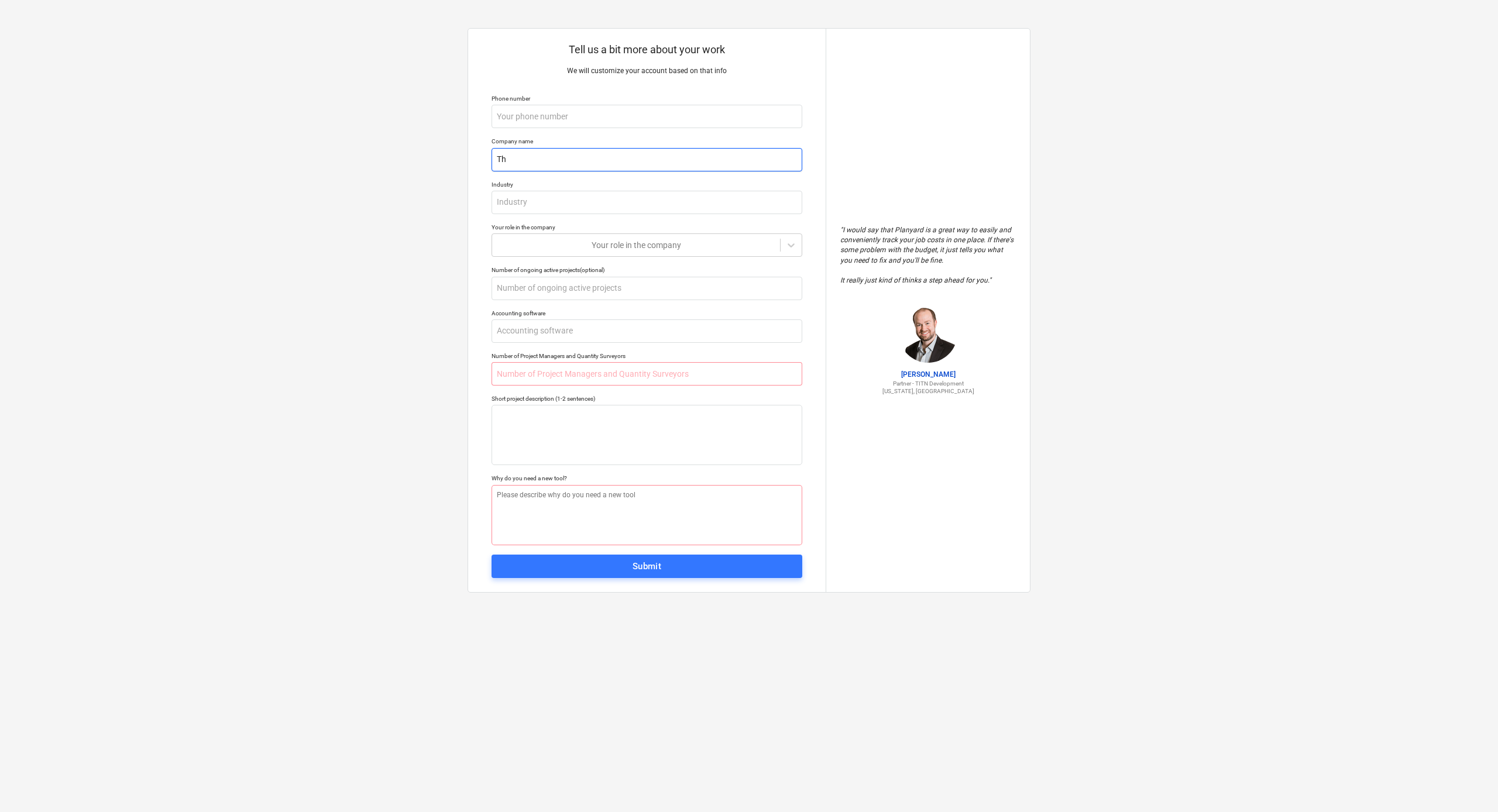 type on "ThO" 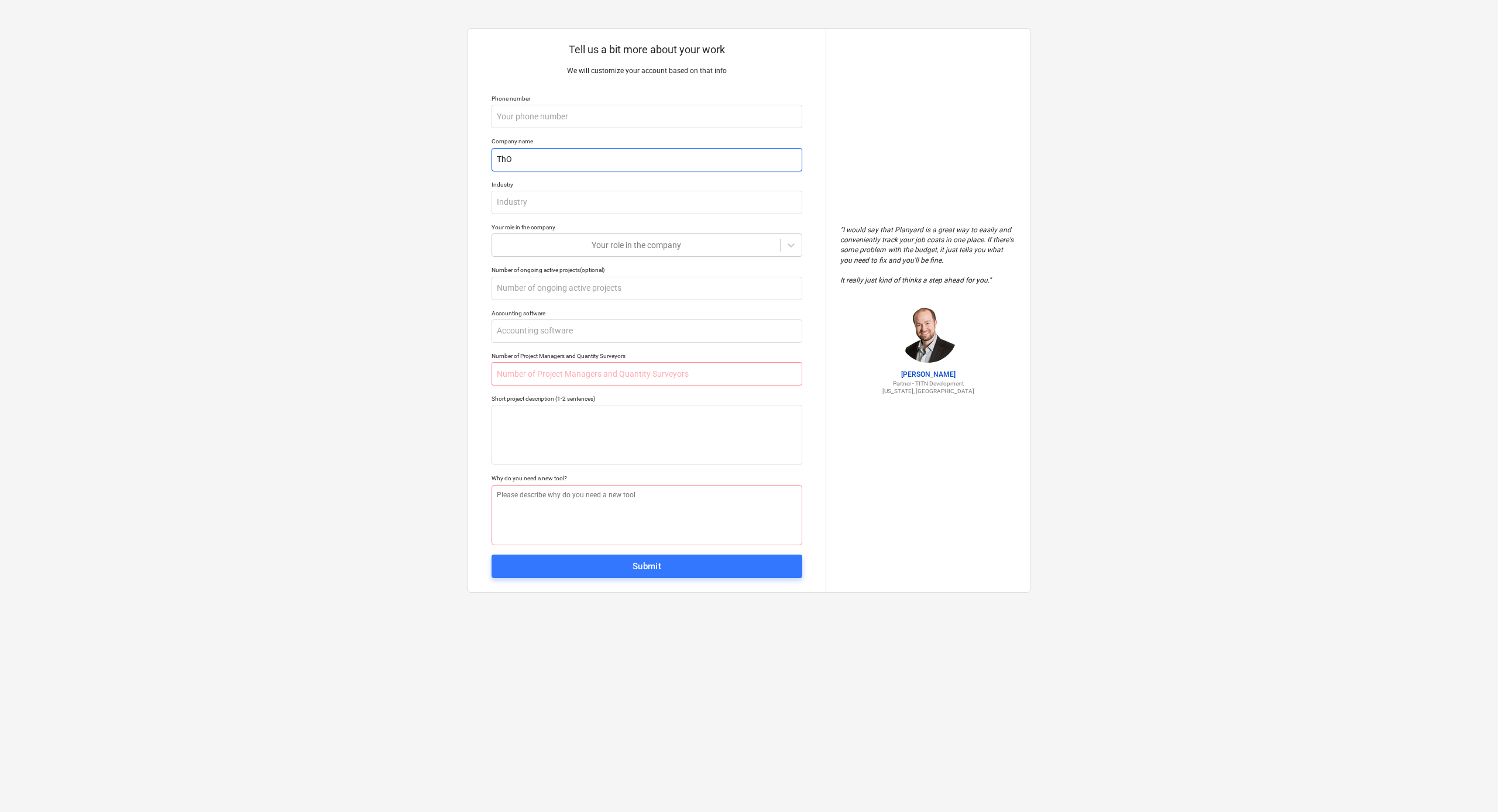type on "x" 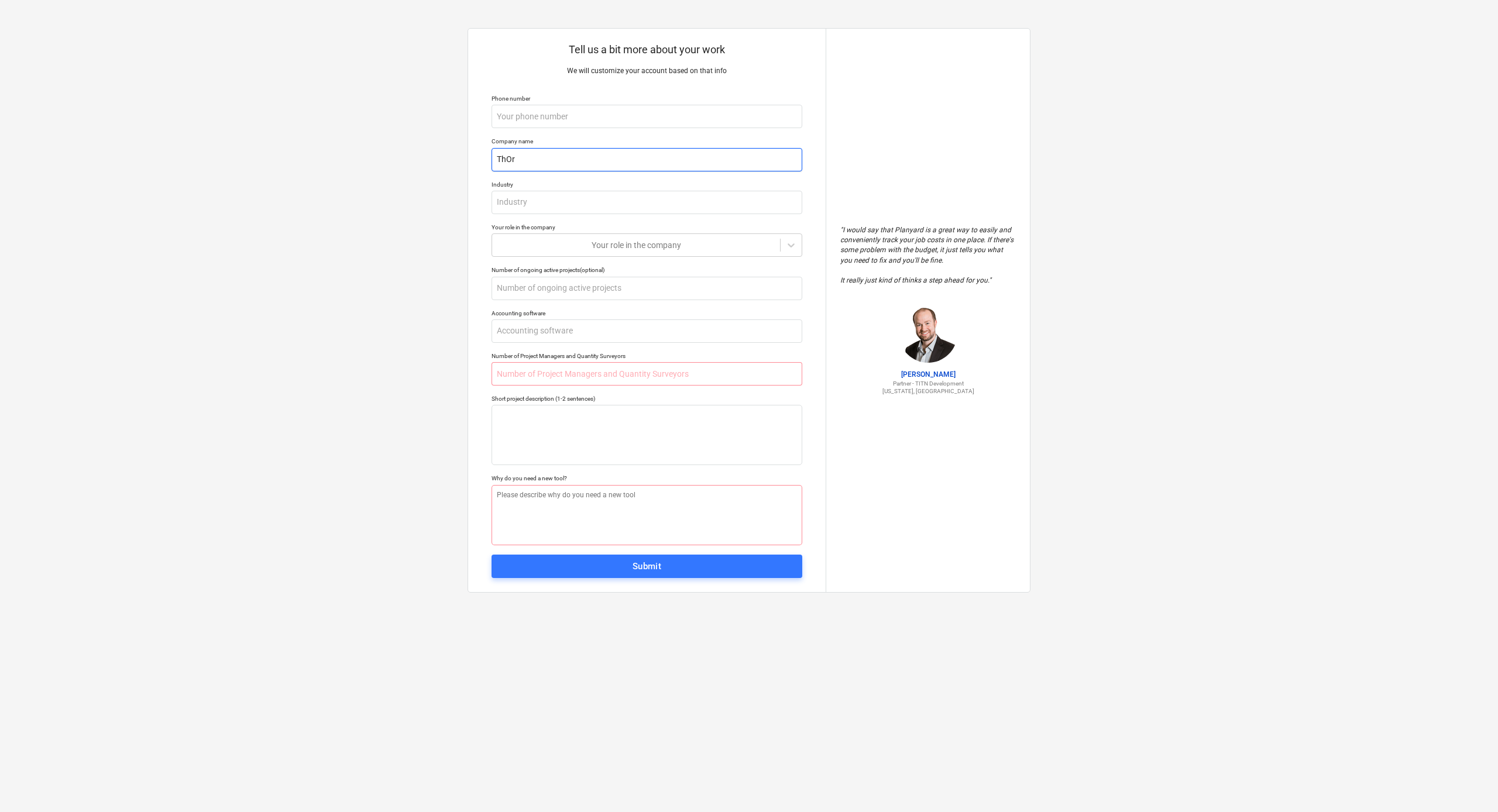 type on "x" 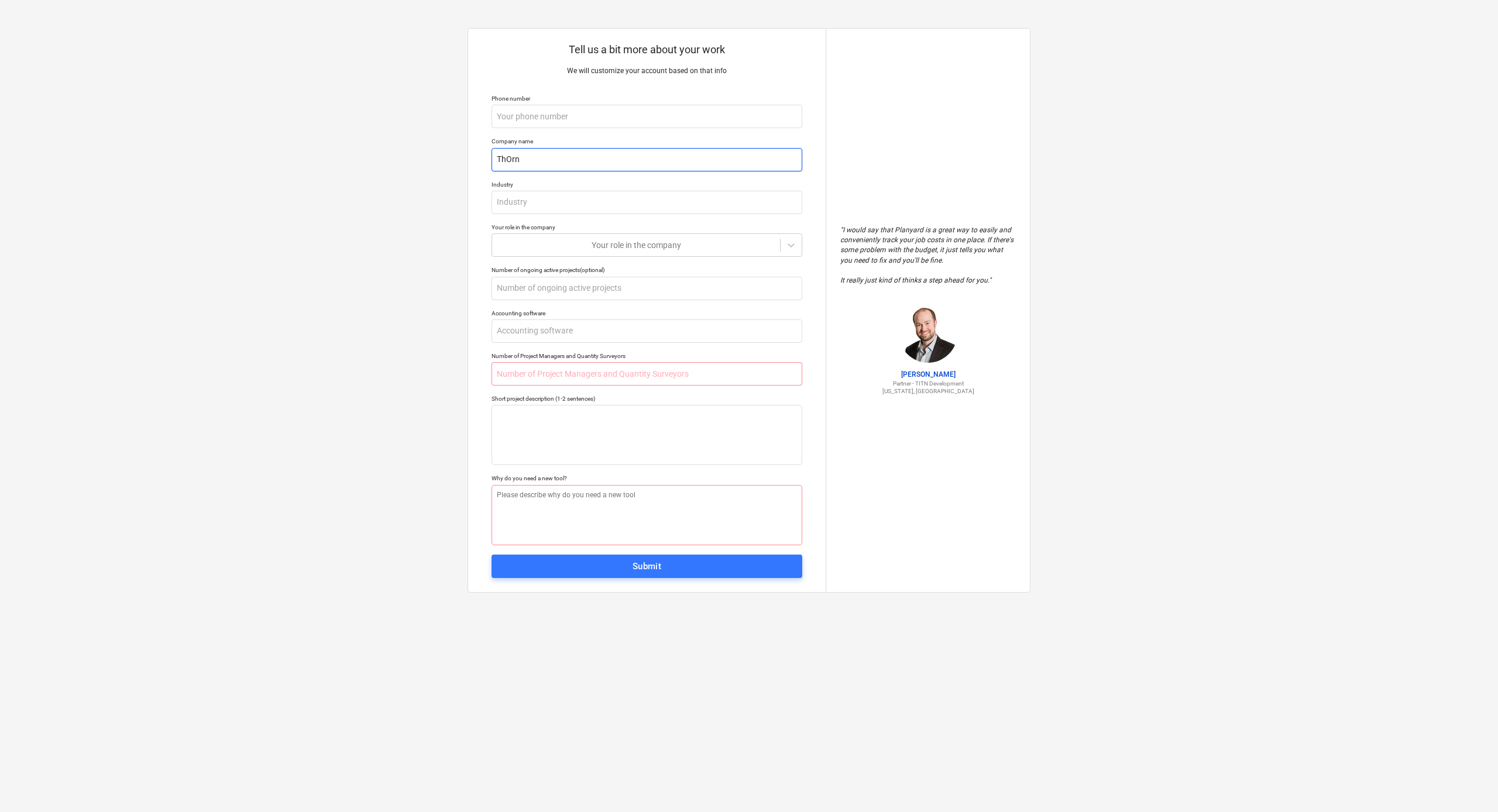 type on "x" 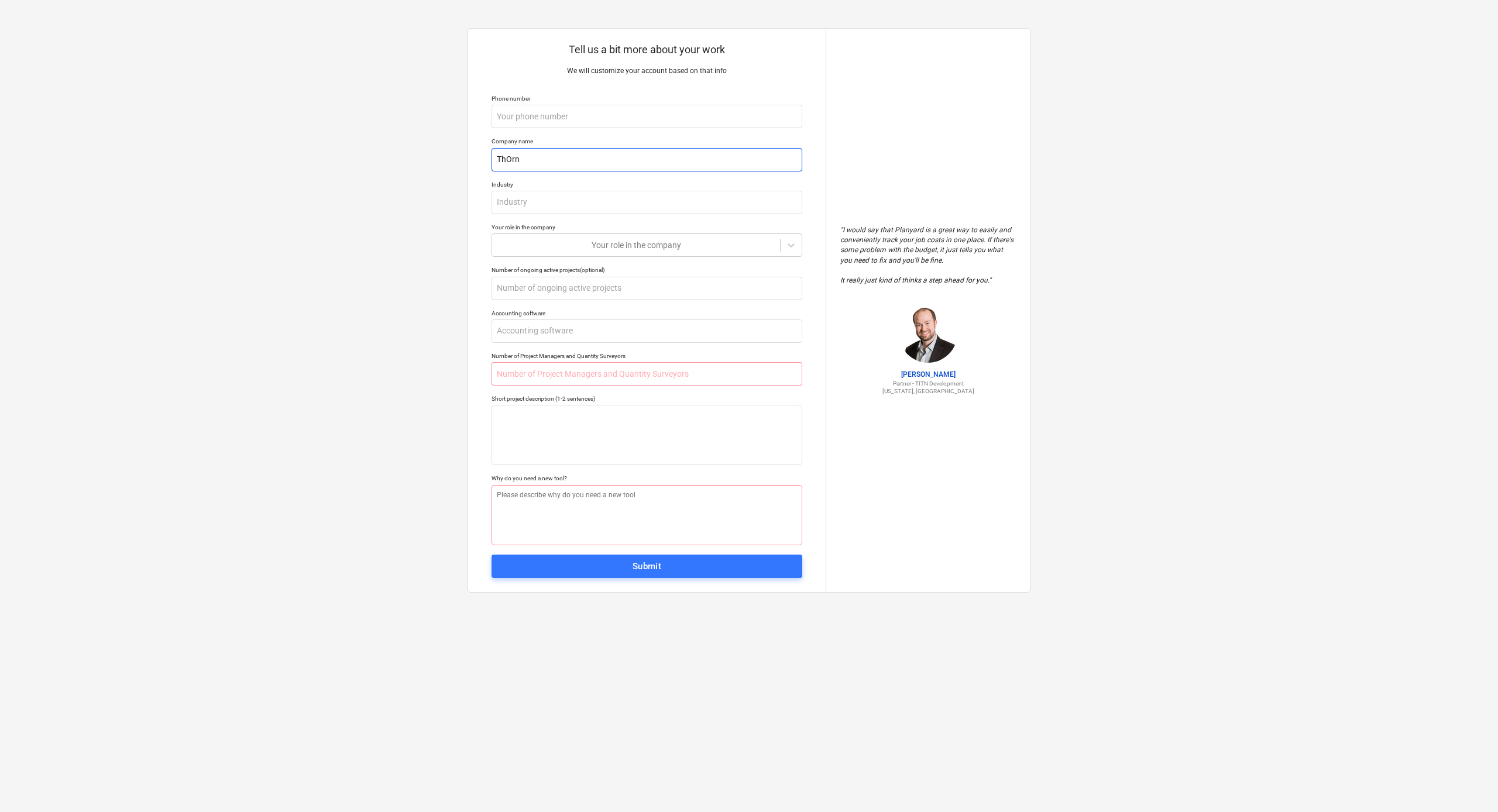 type on "ThOrnh" 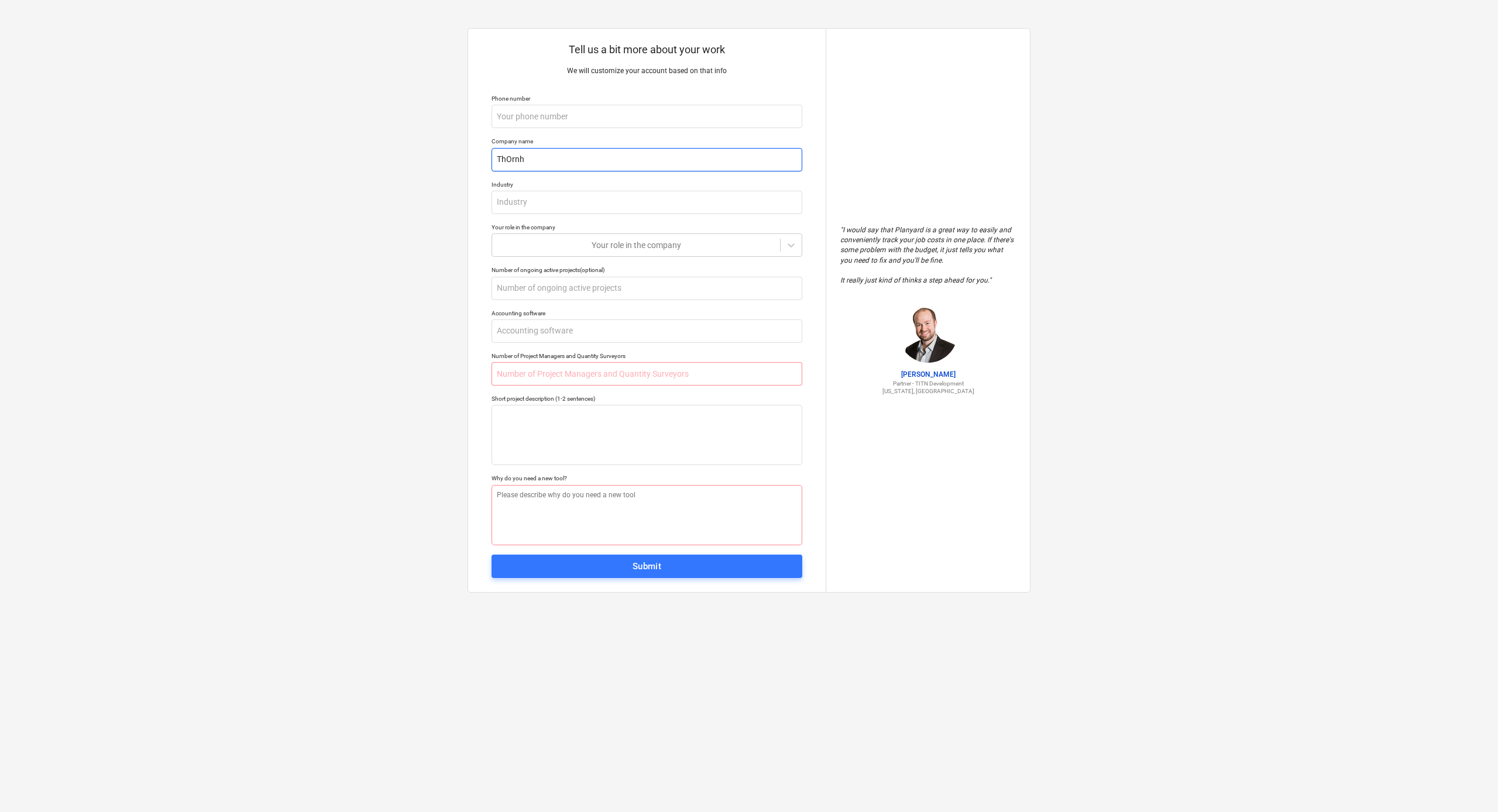 type on "x" 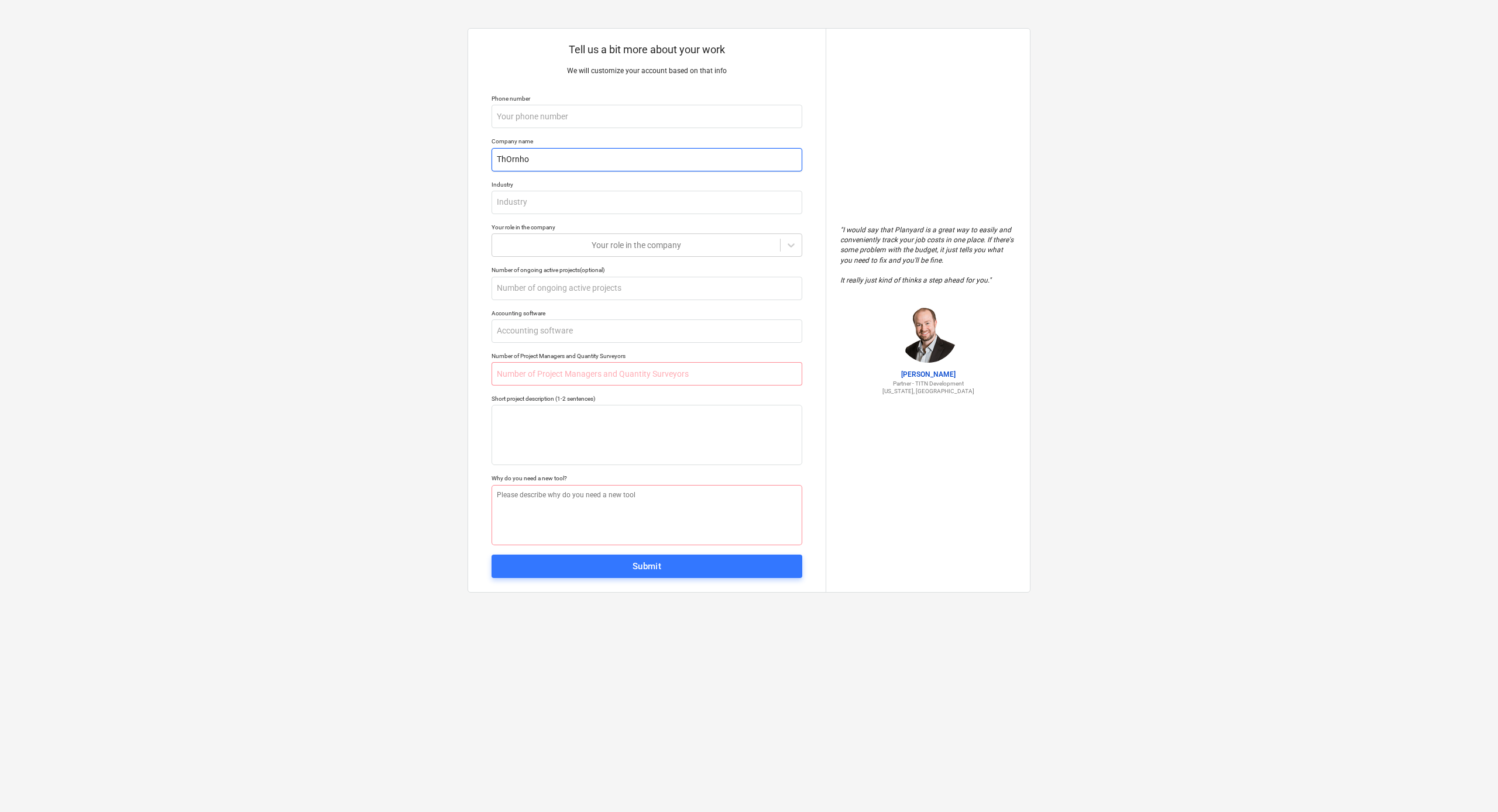 type on "x" 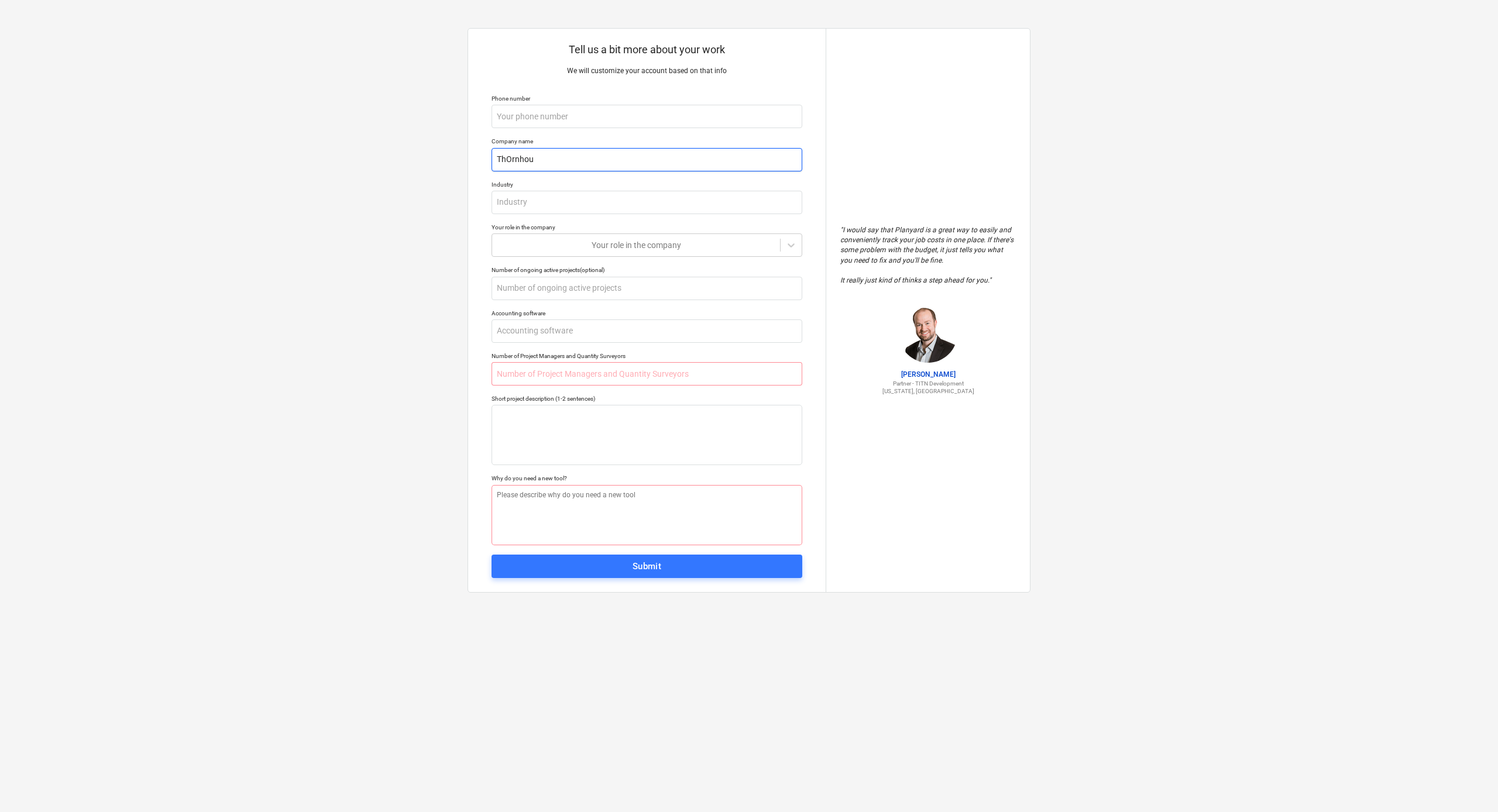type on "x" 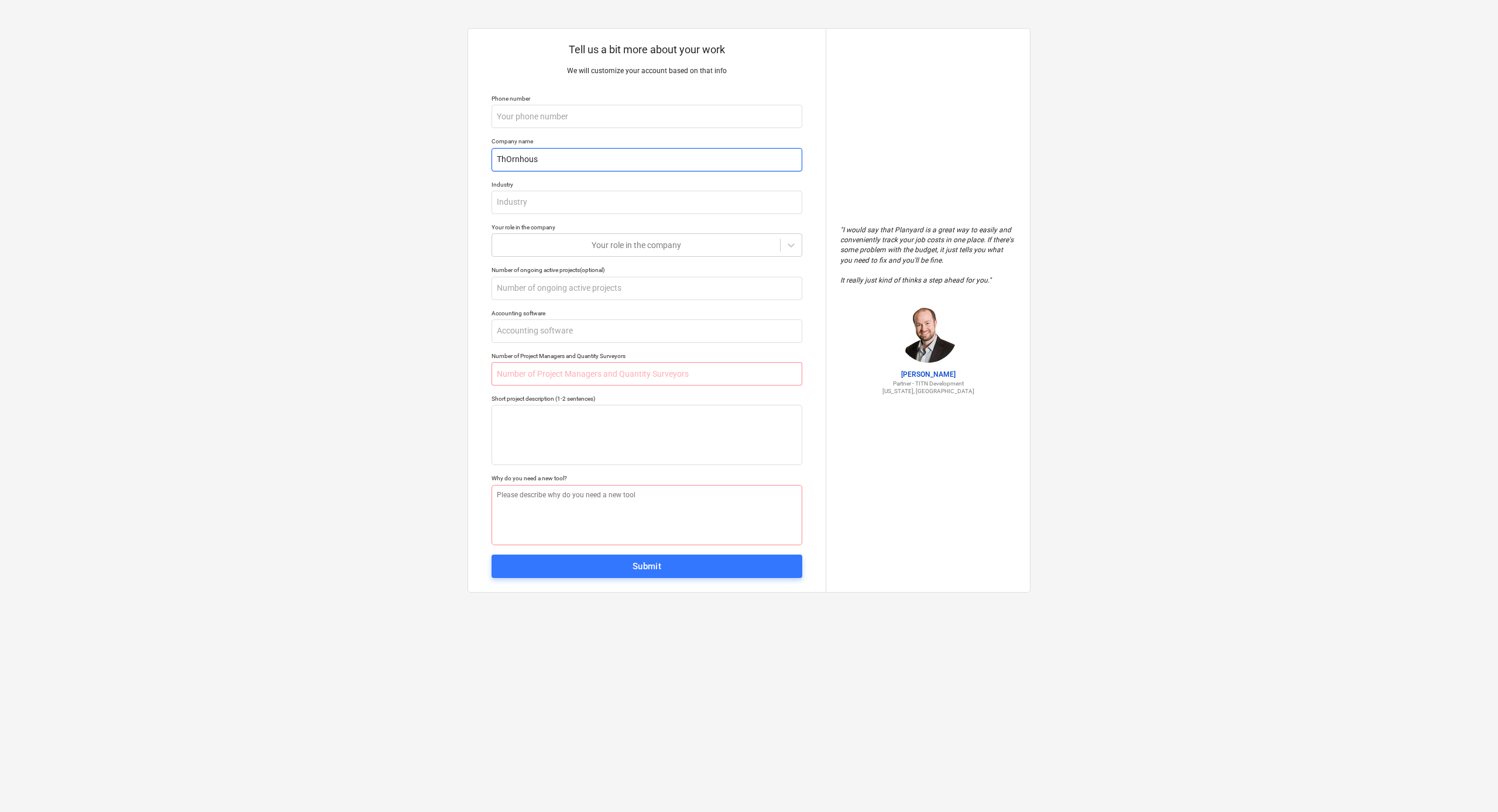 type on "x" 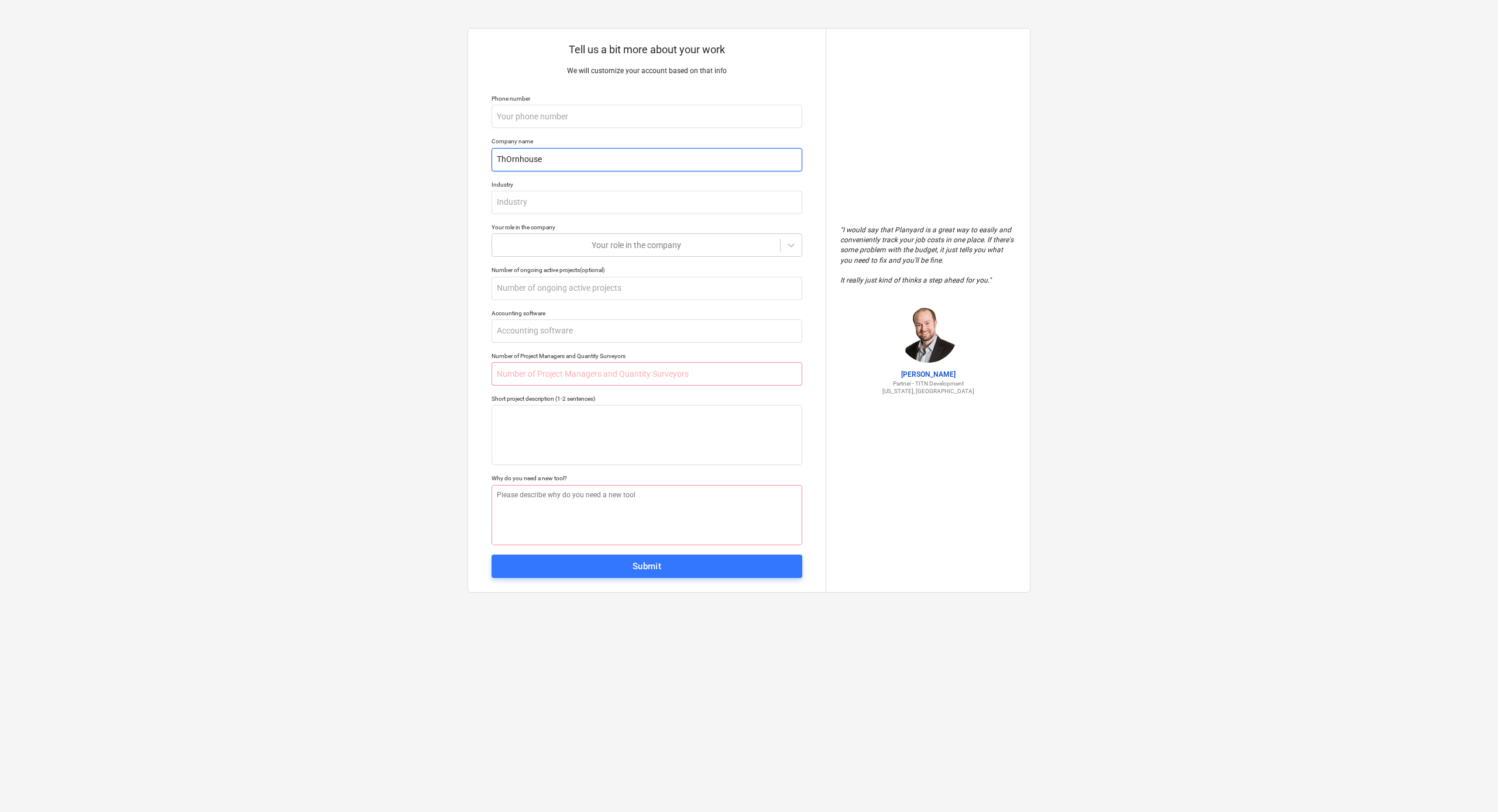 type on "x" 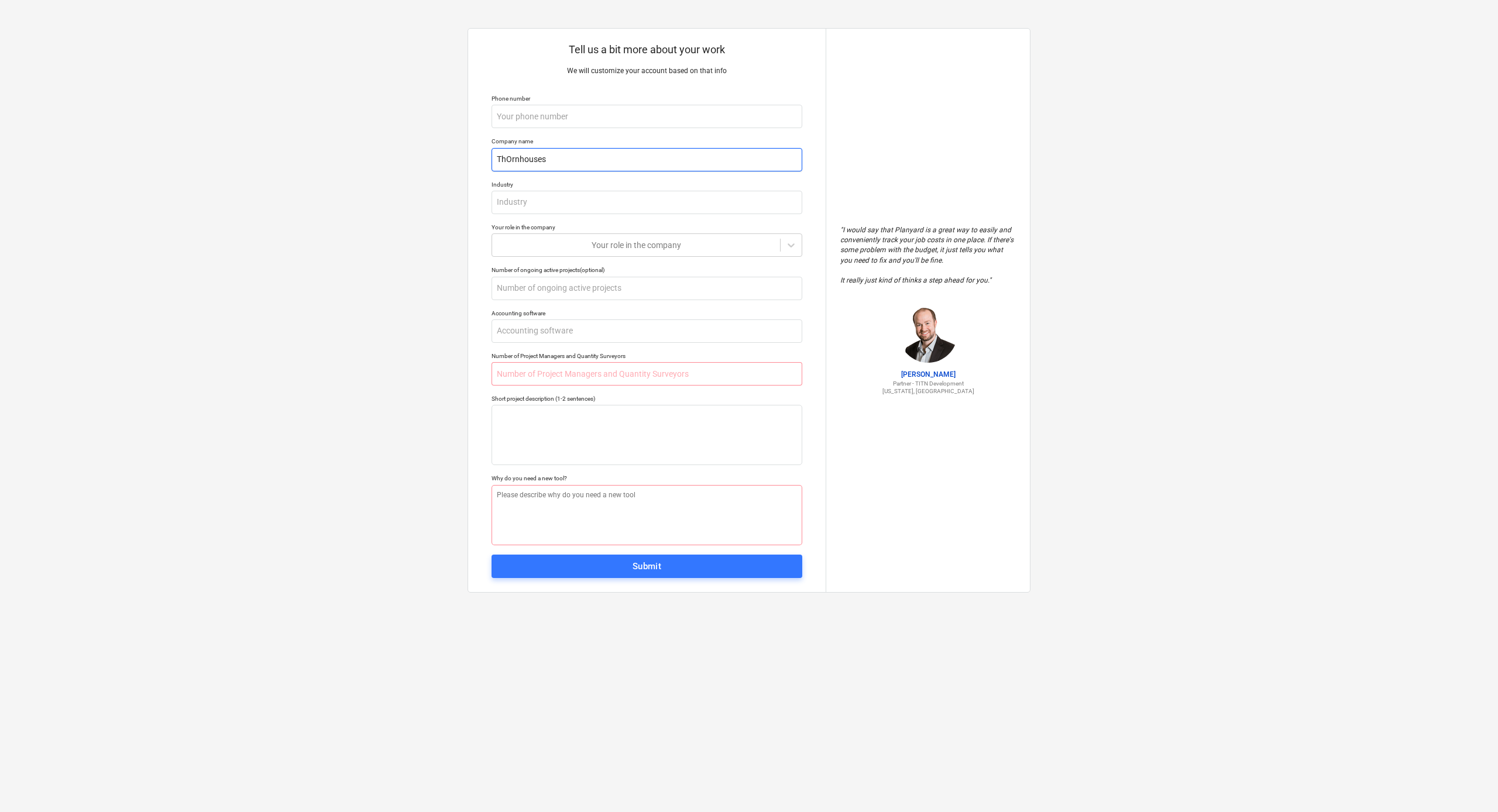 type on "x" 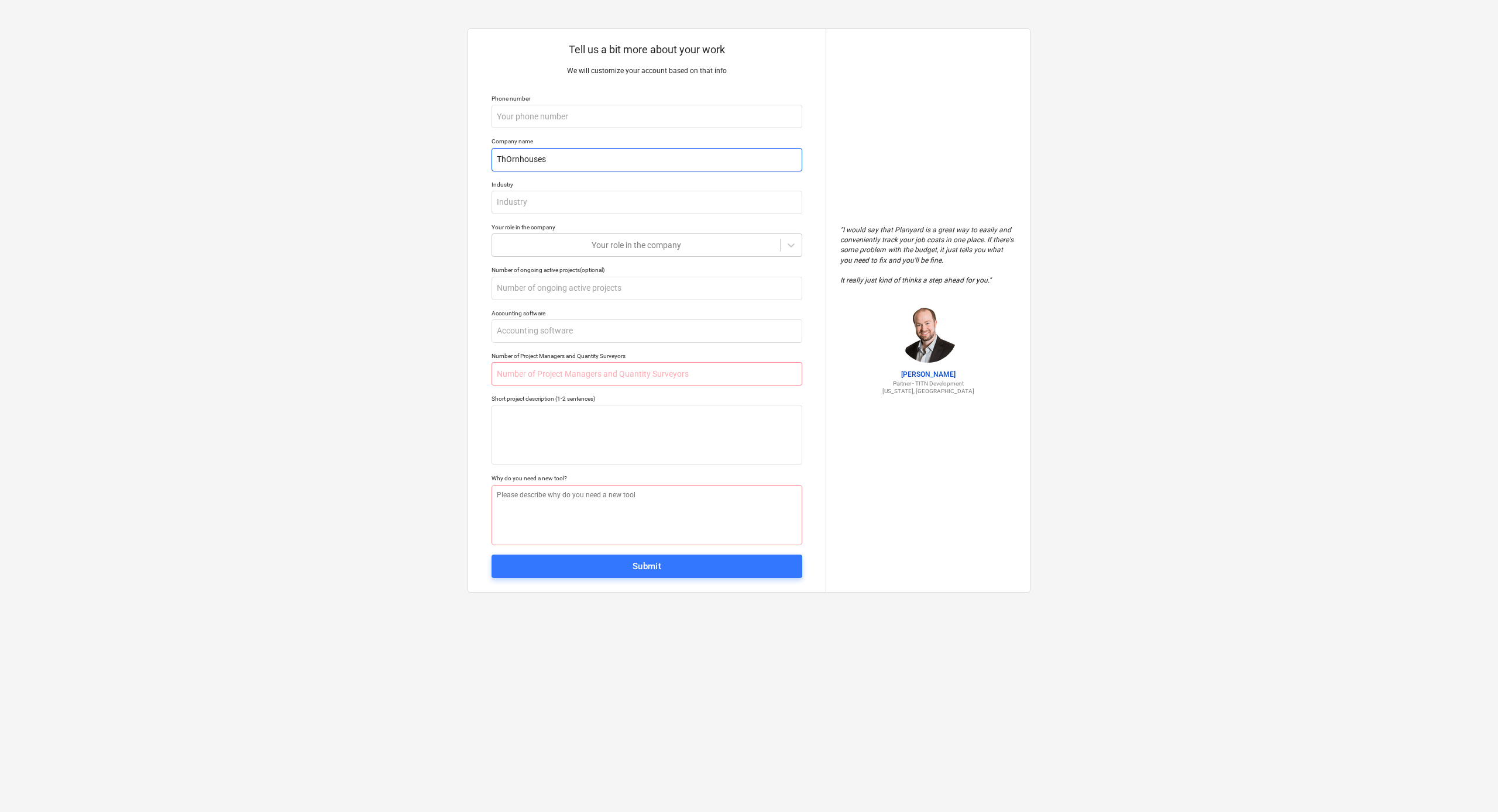 type on "ThOrnhouse" 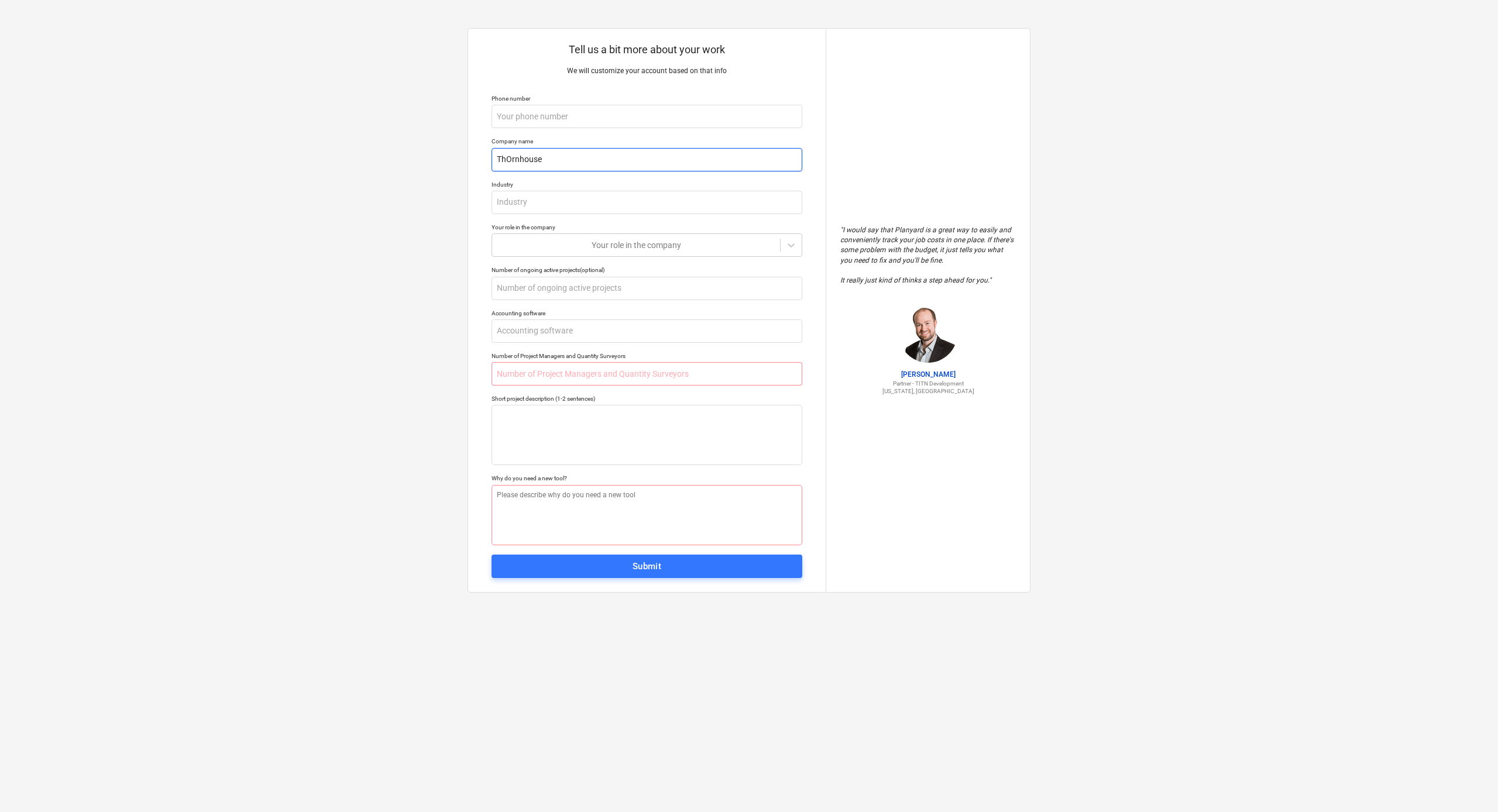 type on "x" 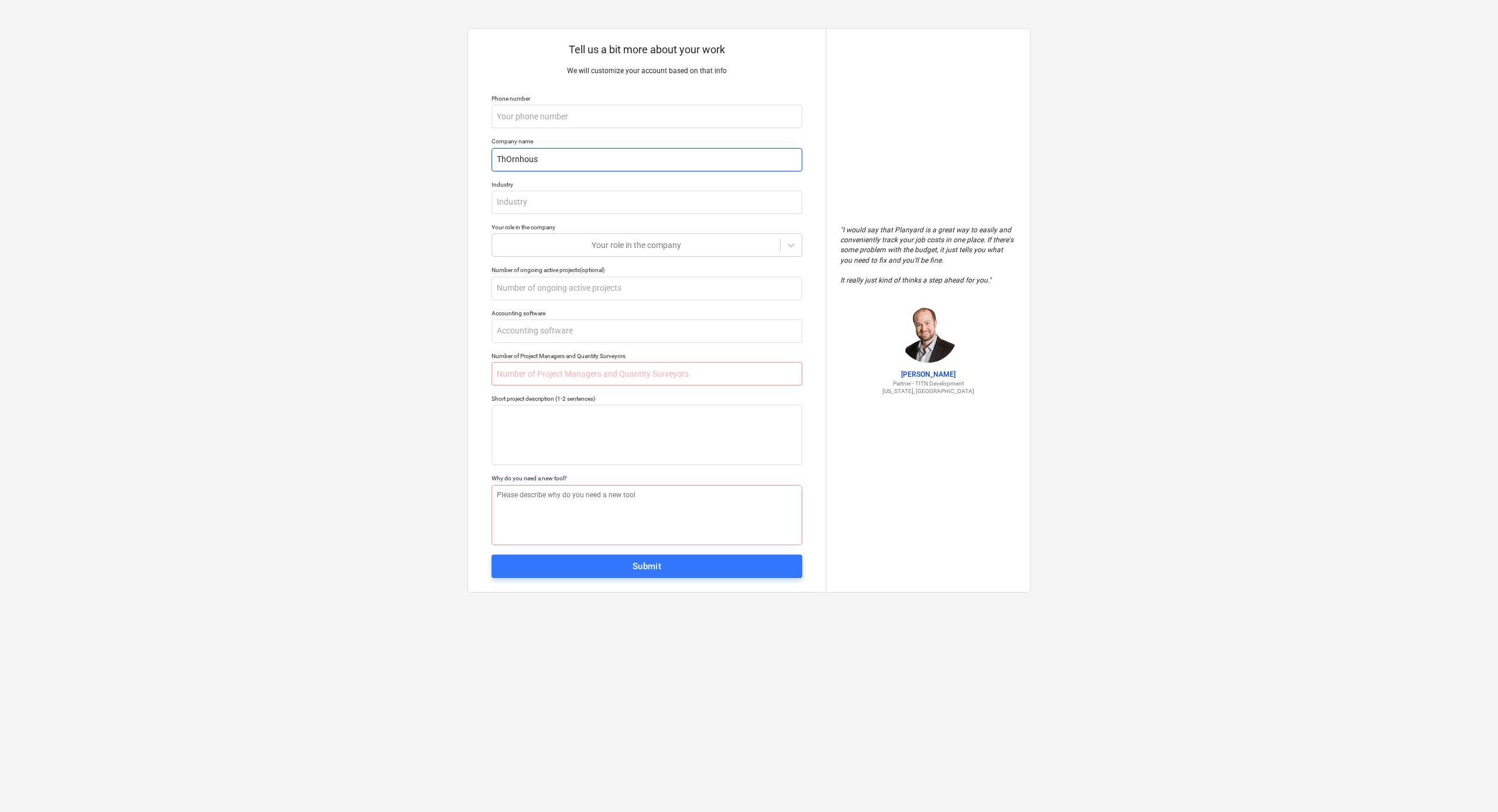 type on "x" 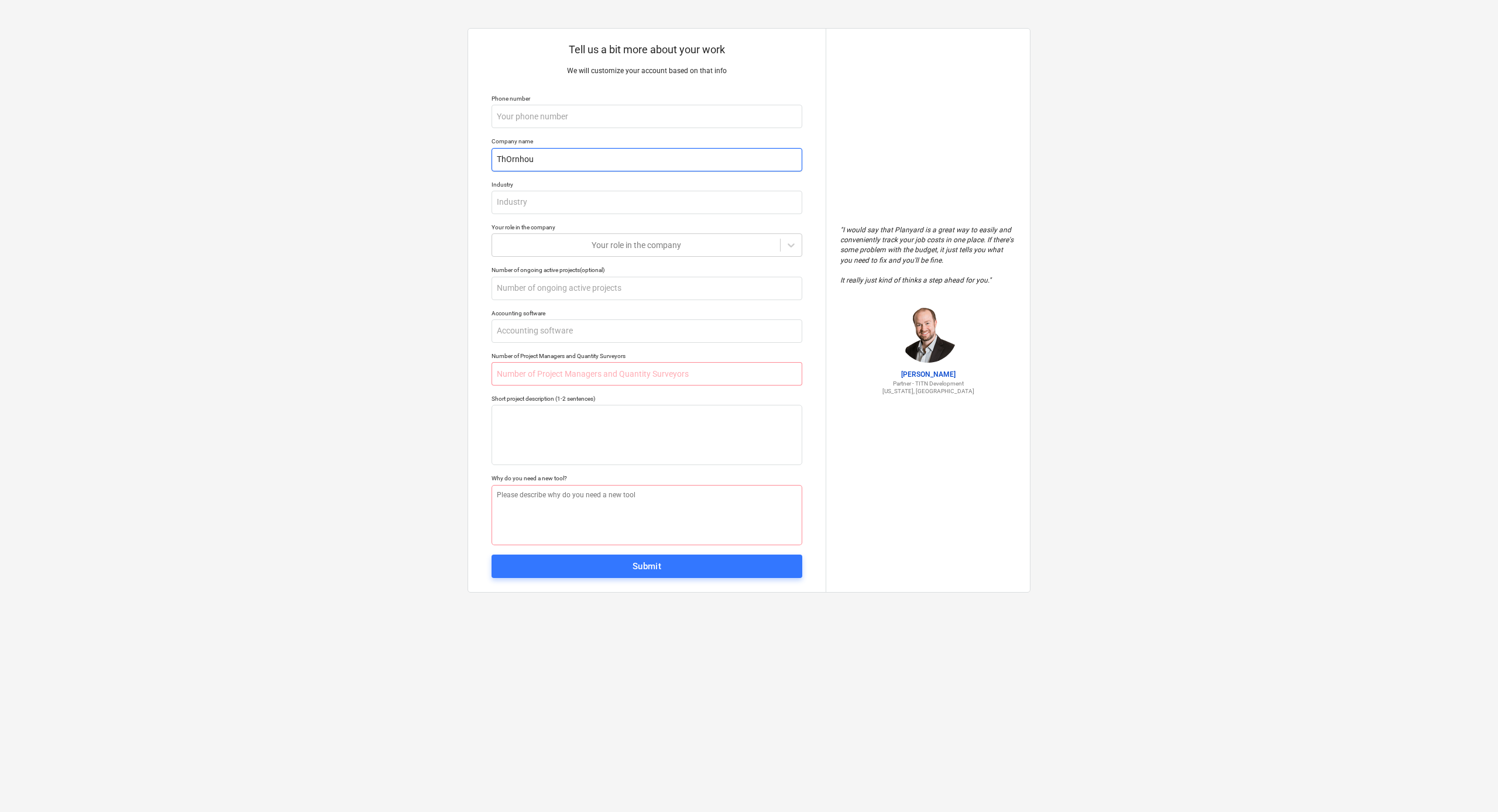 type on "x" 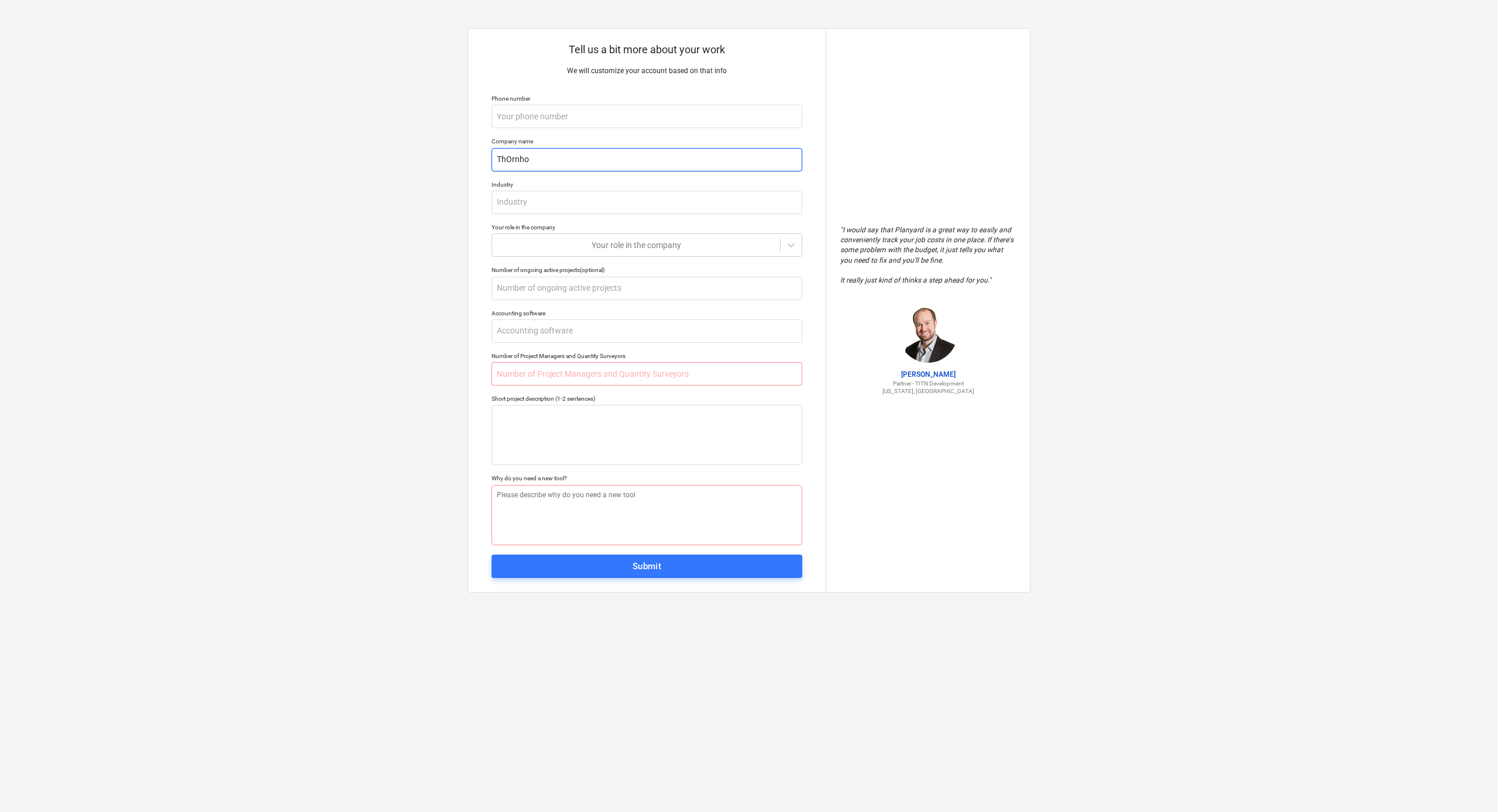 type on "x" 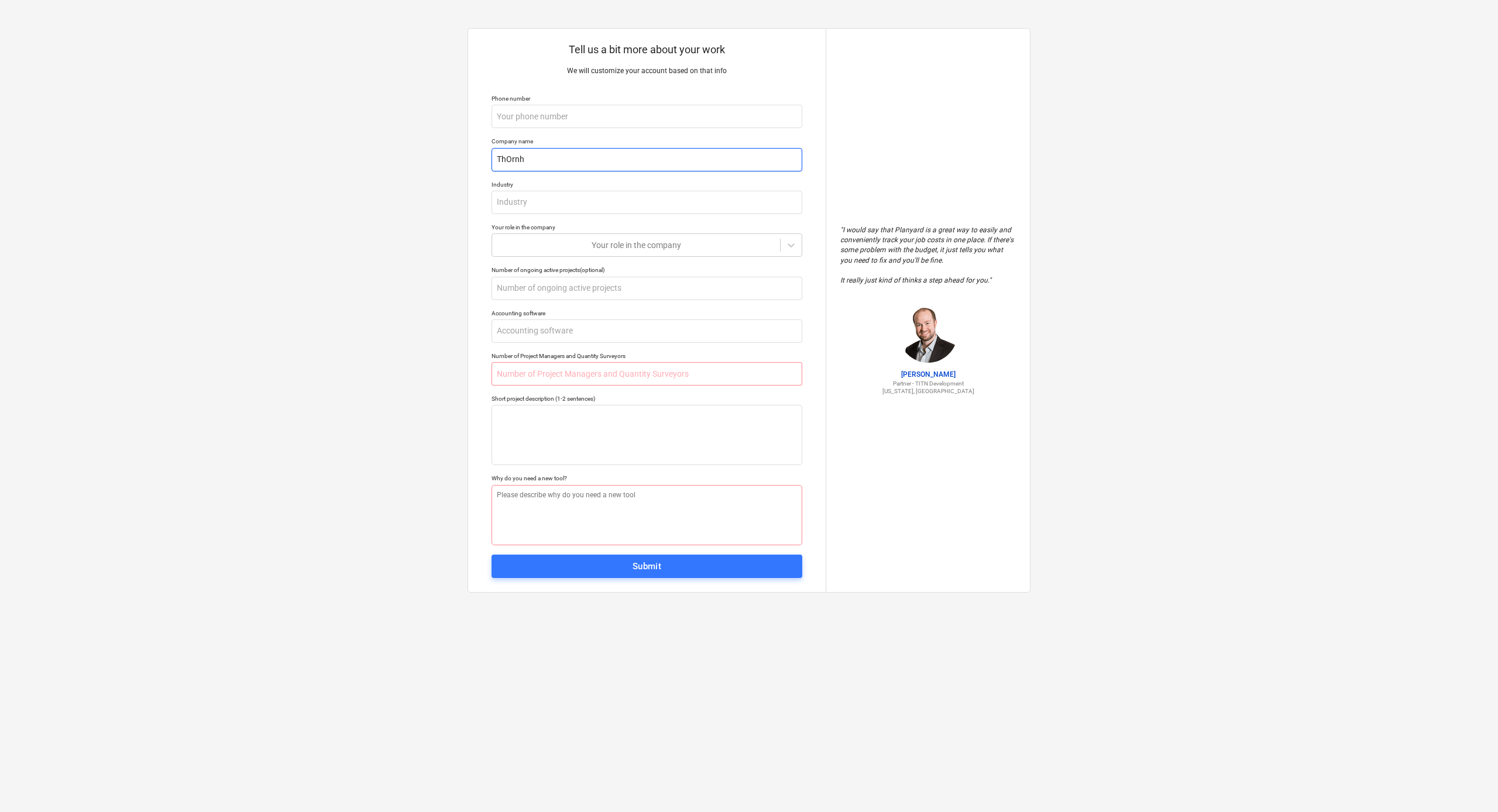 type on "x" 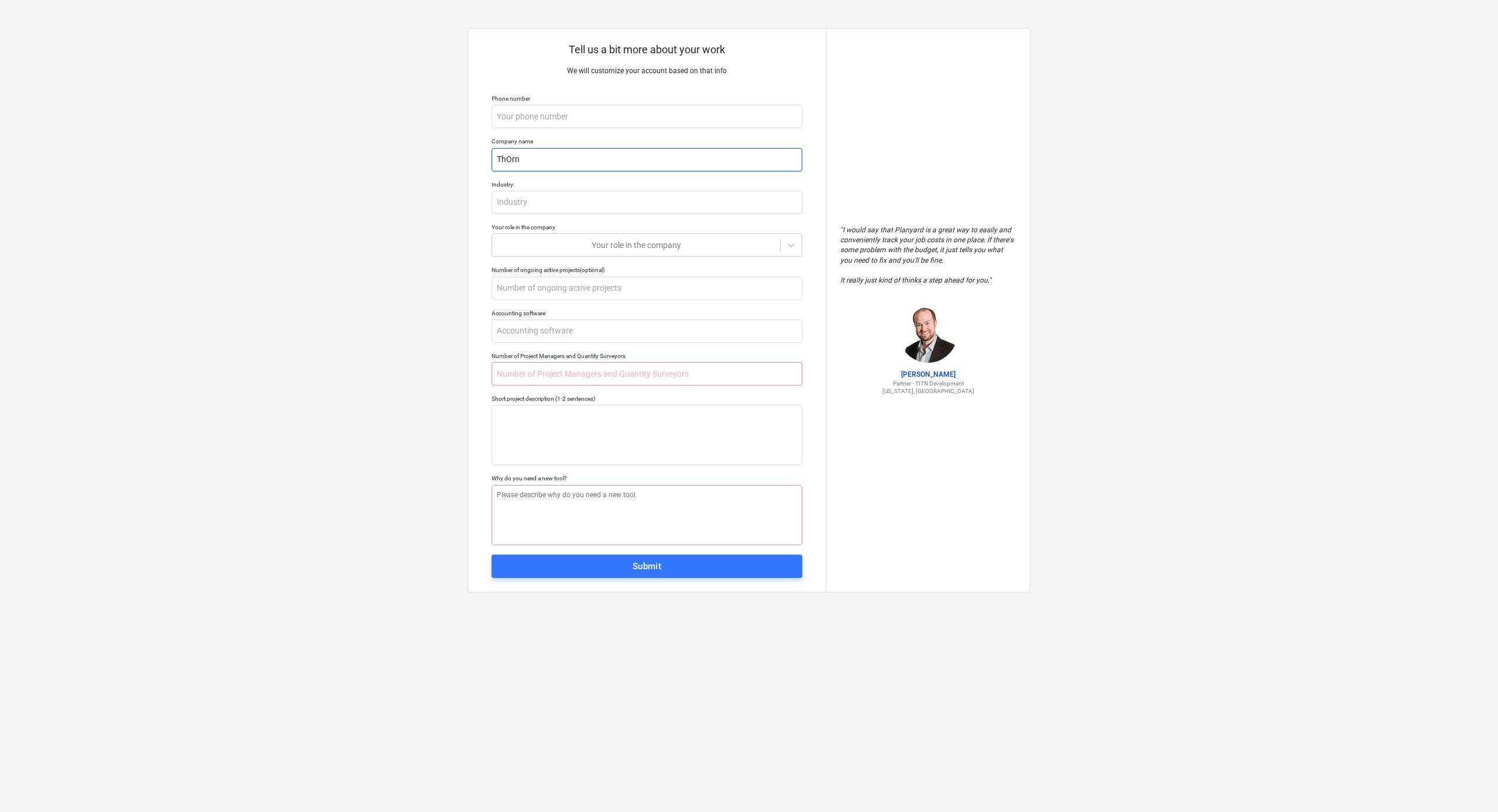 type on "x" 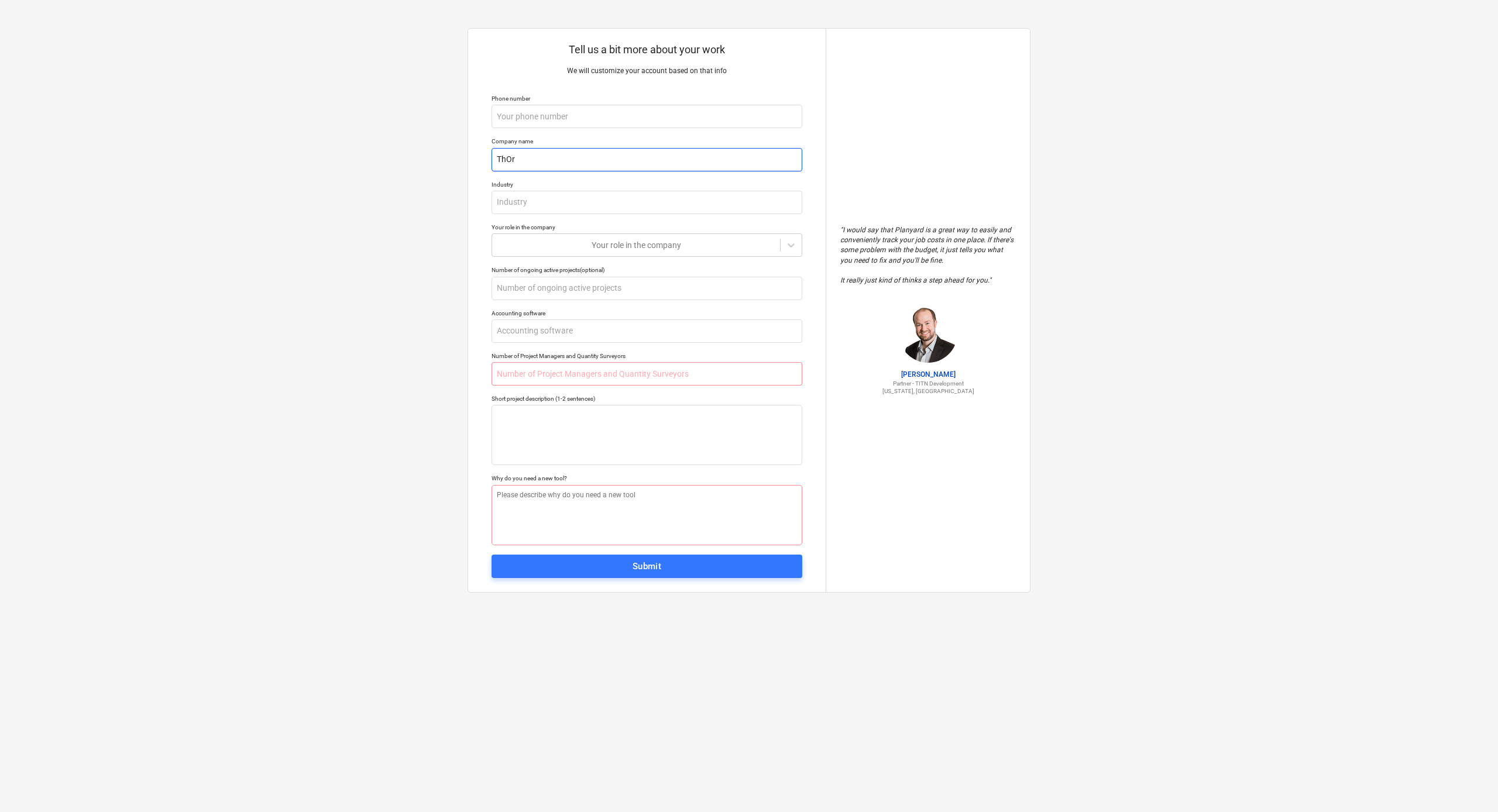 type on "x" 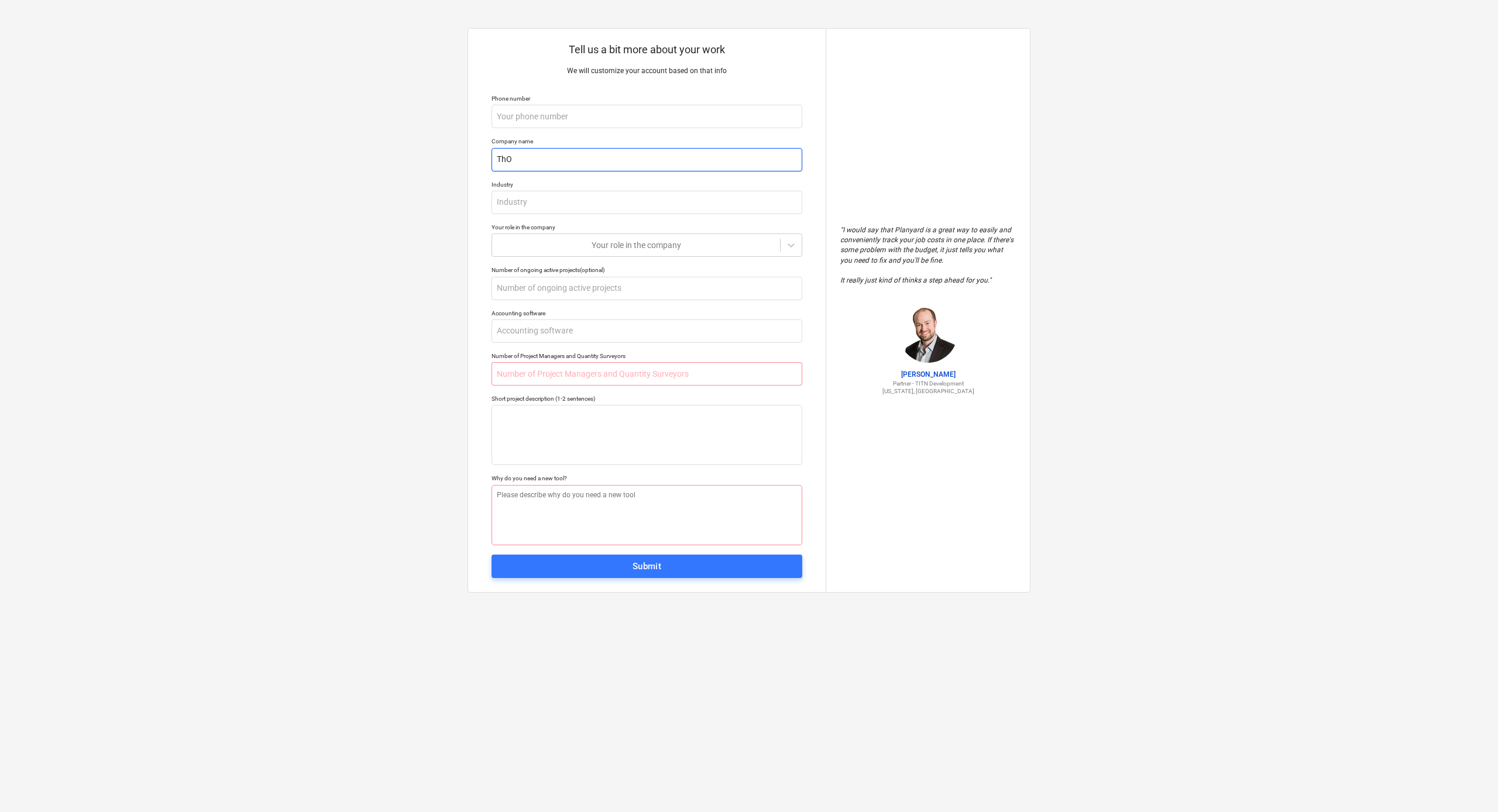 type on "x" 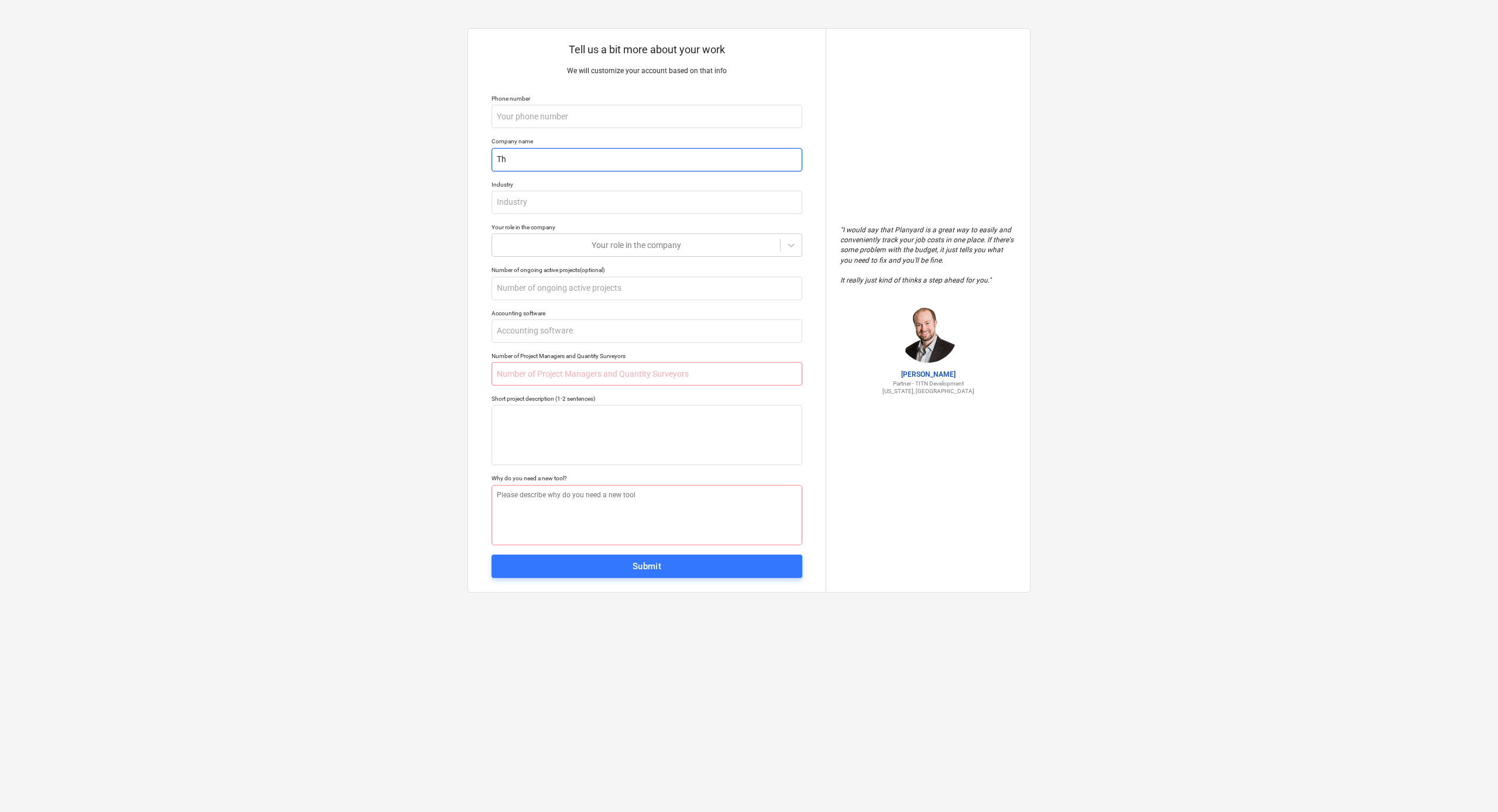 type on "x" 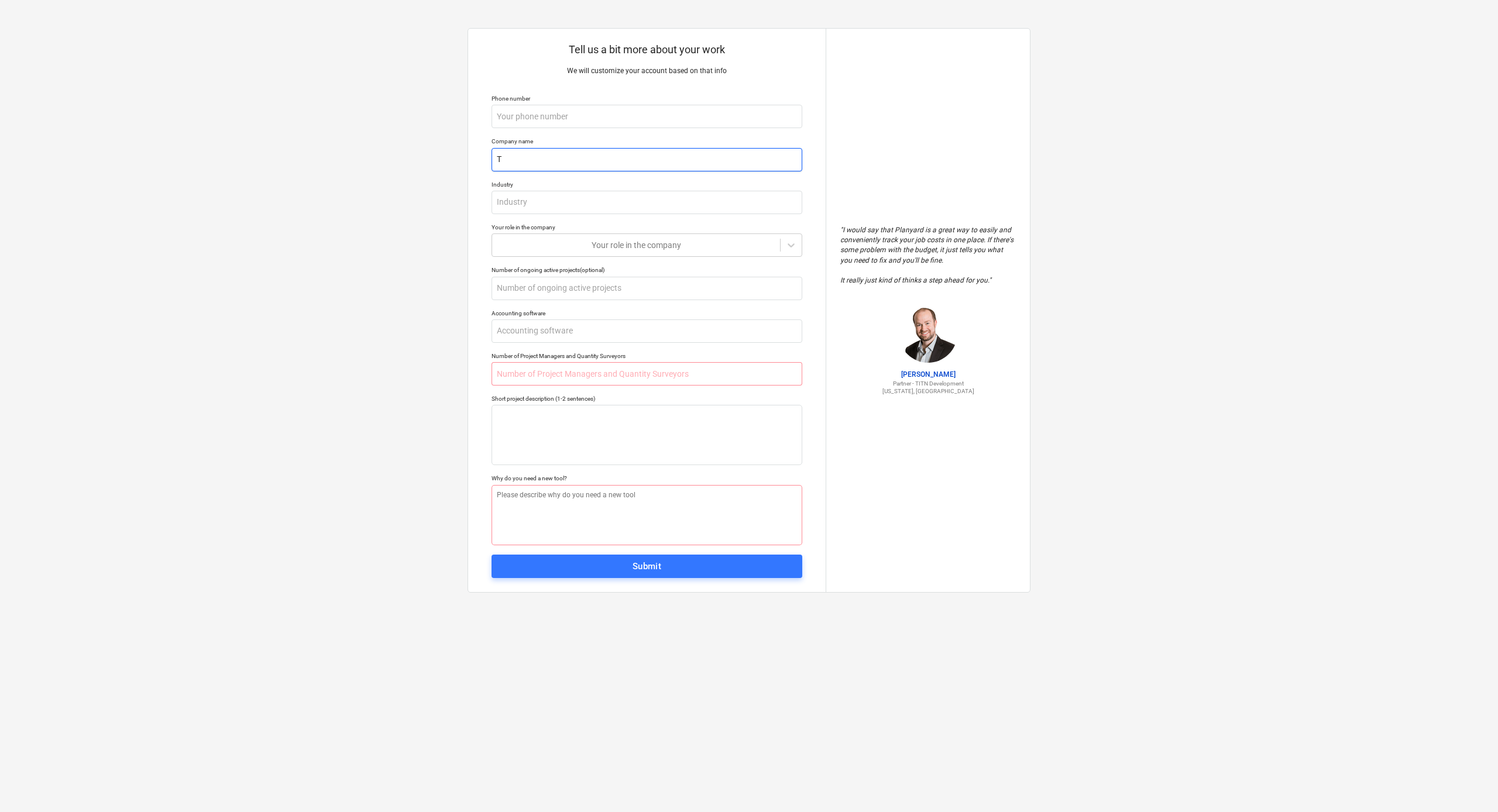 type on "x" 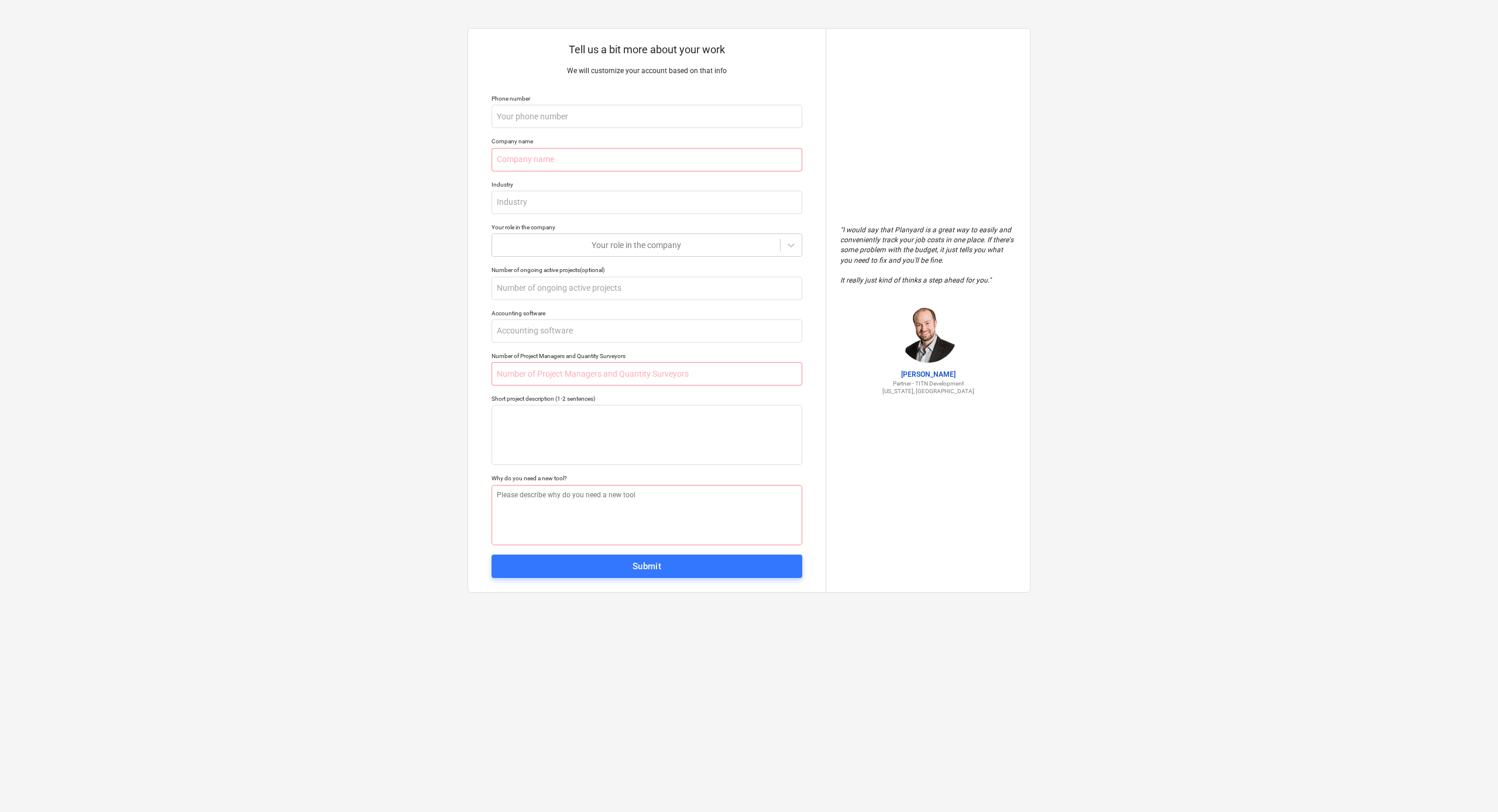 type on "x" 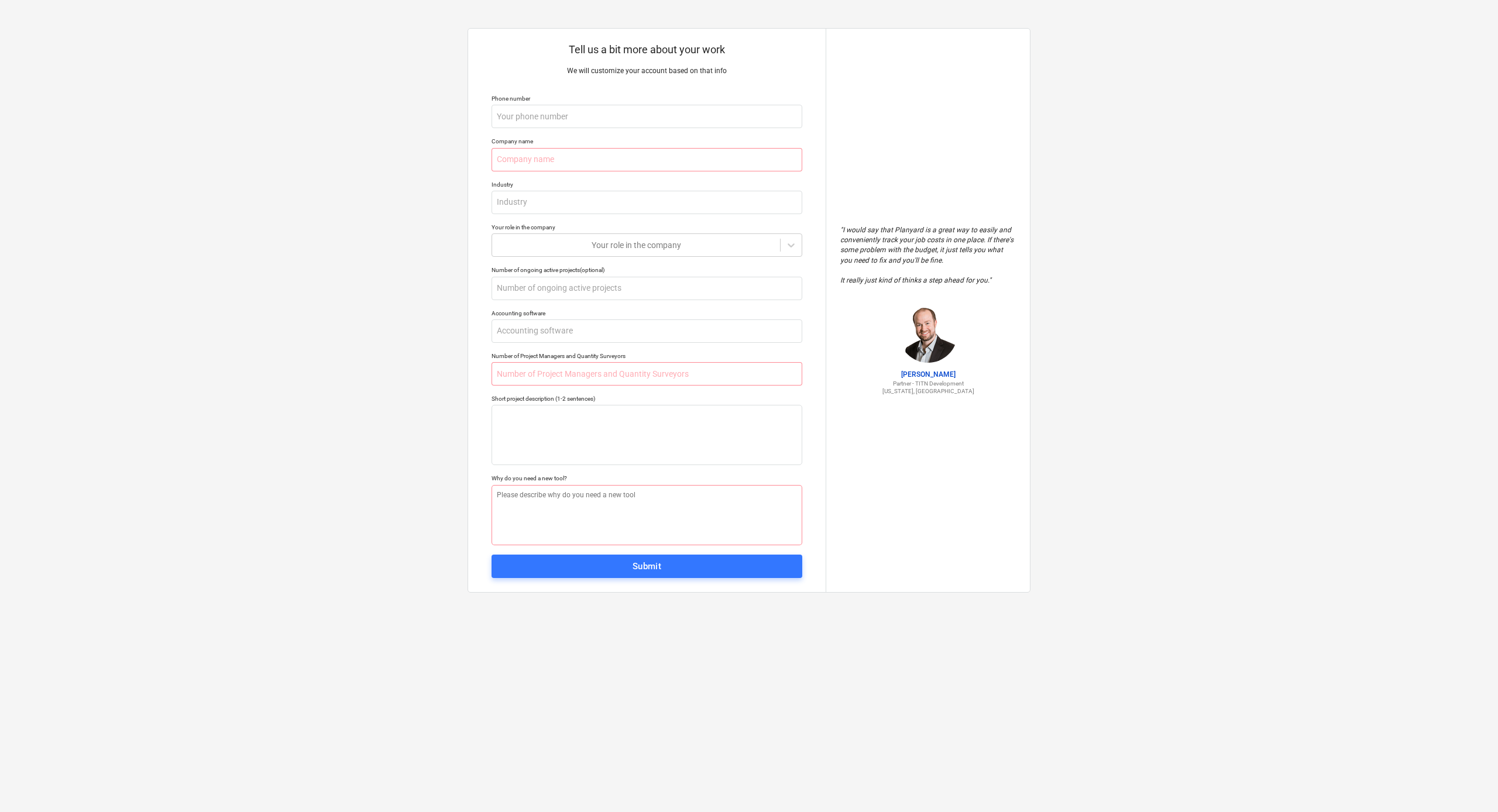 click on "Tell us a bit more about your work We will customize your account based on that info Phone number Company name Industry Your role in the company Your role in the company Number of ongoing active projects  (optional) Accounting software Number of Project Managers and Quantity Surveyors Short project description (1-2 sentences) Why do you need a new tool? Submit " I would say that Planyard is a great way to easily and conveniently track your job costs in one place. If there's some problem with the budget, it just tells you what you need to fix and you'll be fine.
It really just kind of thinks a step ahead for you. " Jordan Cohen Partner - TITN Development Florida, USA" at bounding box center [749, 406] 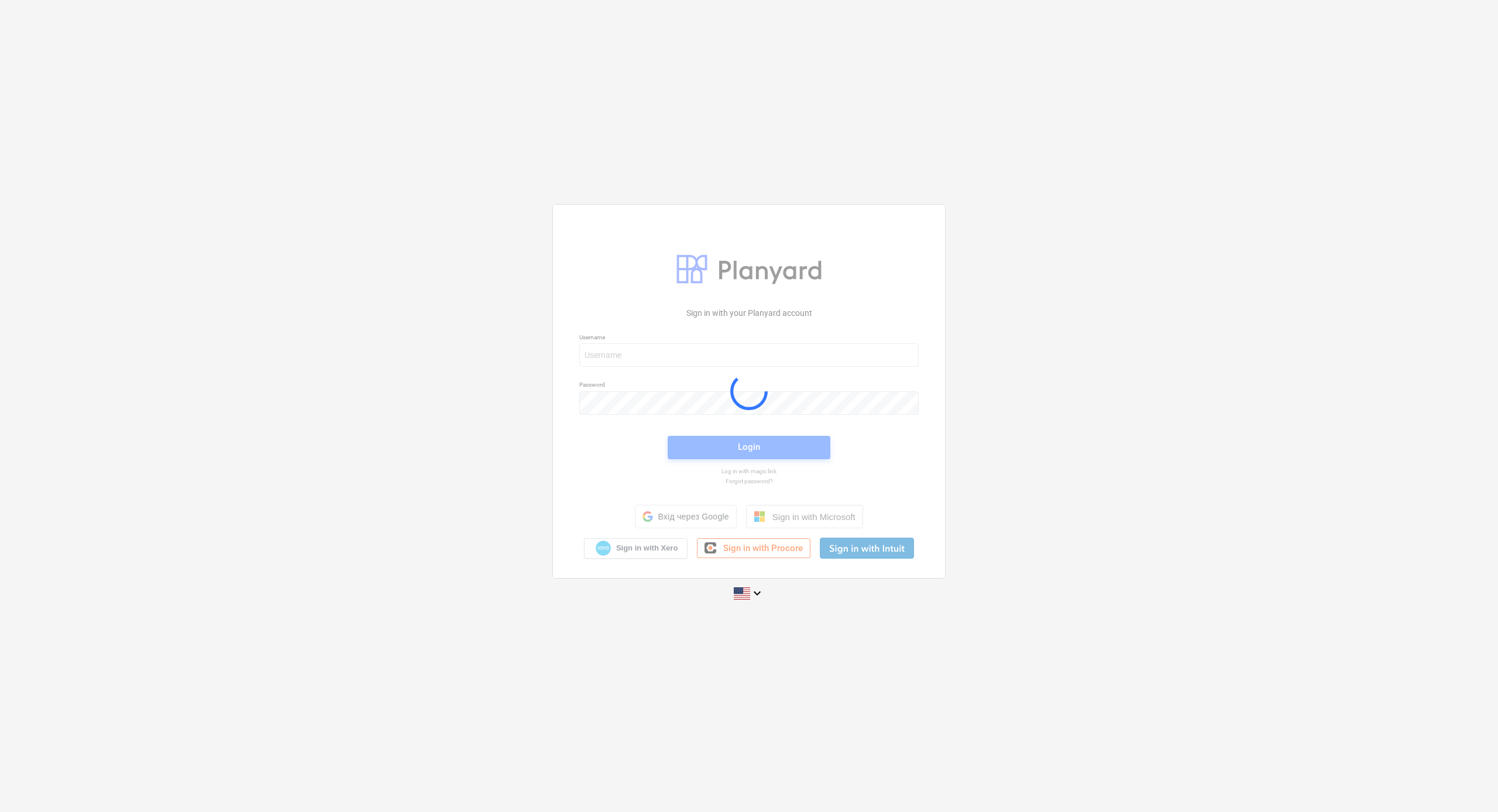 scroll, scrollTop: 0, scrollLeft: 0, axis: both 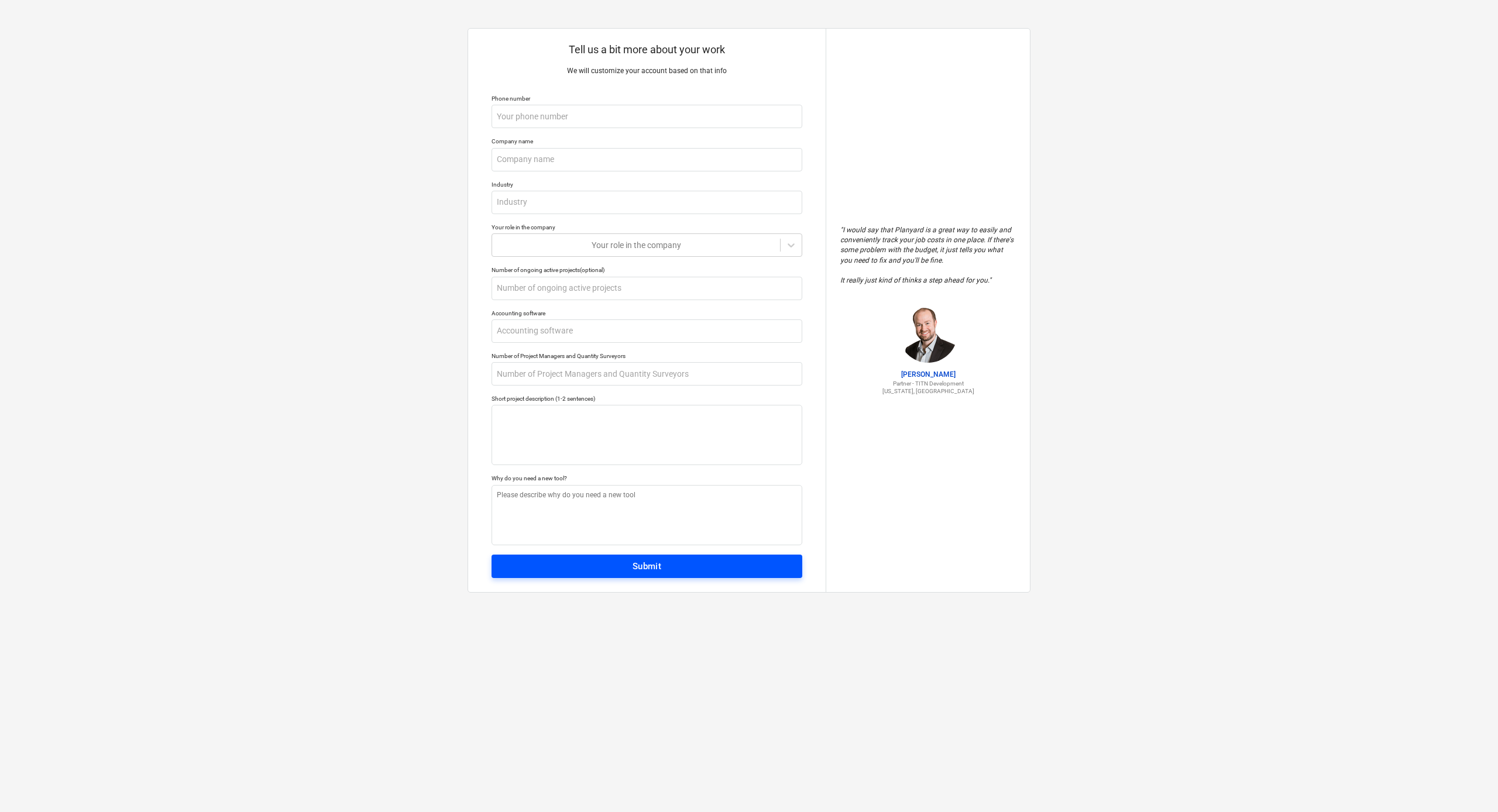 click on "Submit" at bounding box center (647, 566) 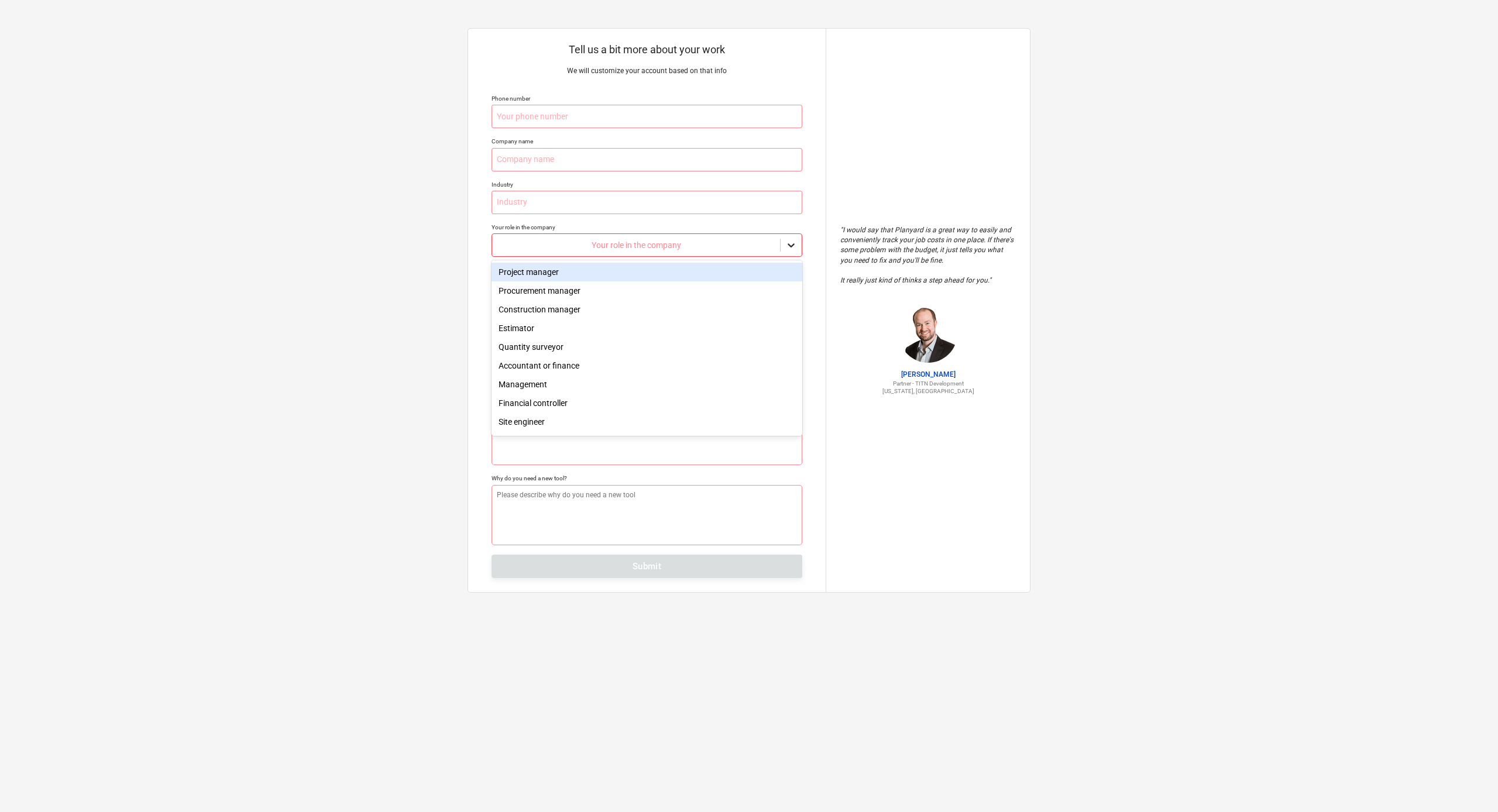 click 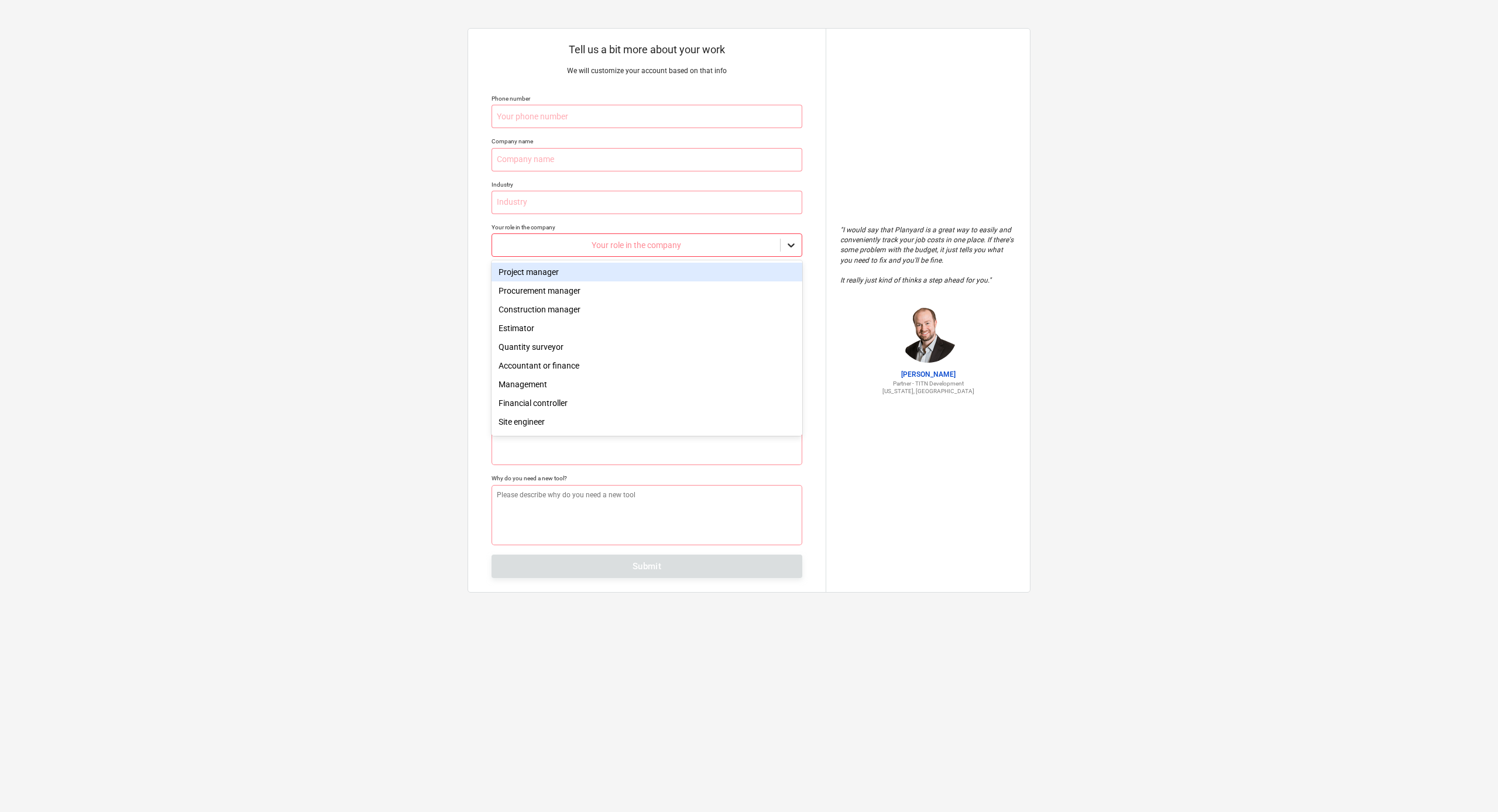 click 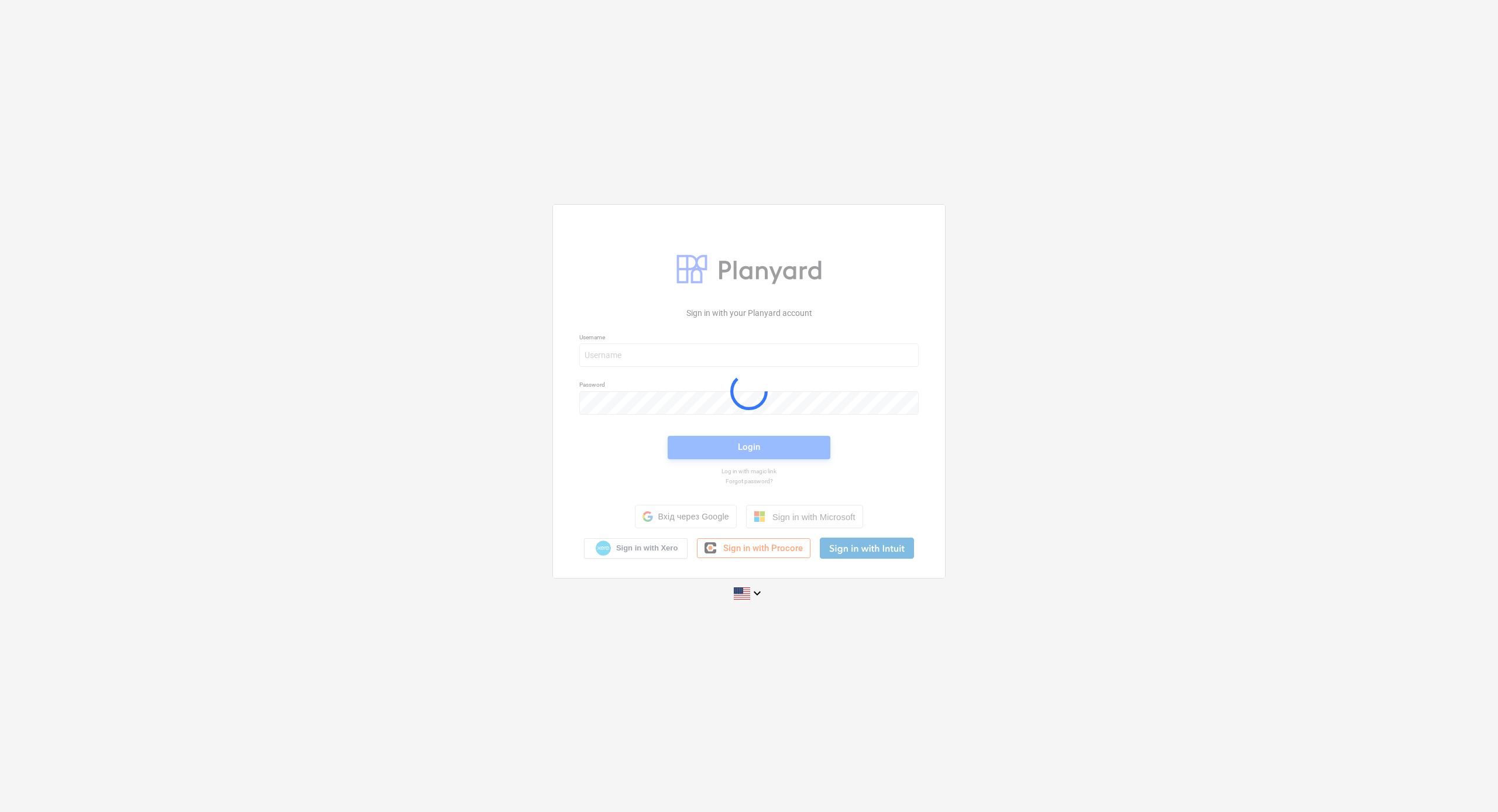 scroll, scrollTop: 0, scrollLeft: 0, axis: both 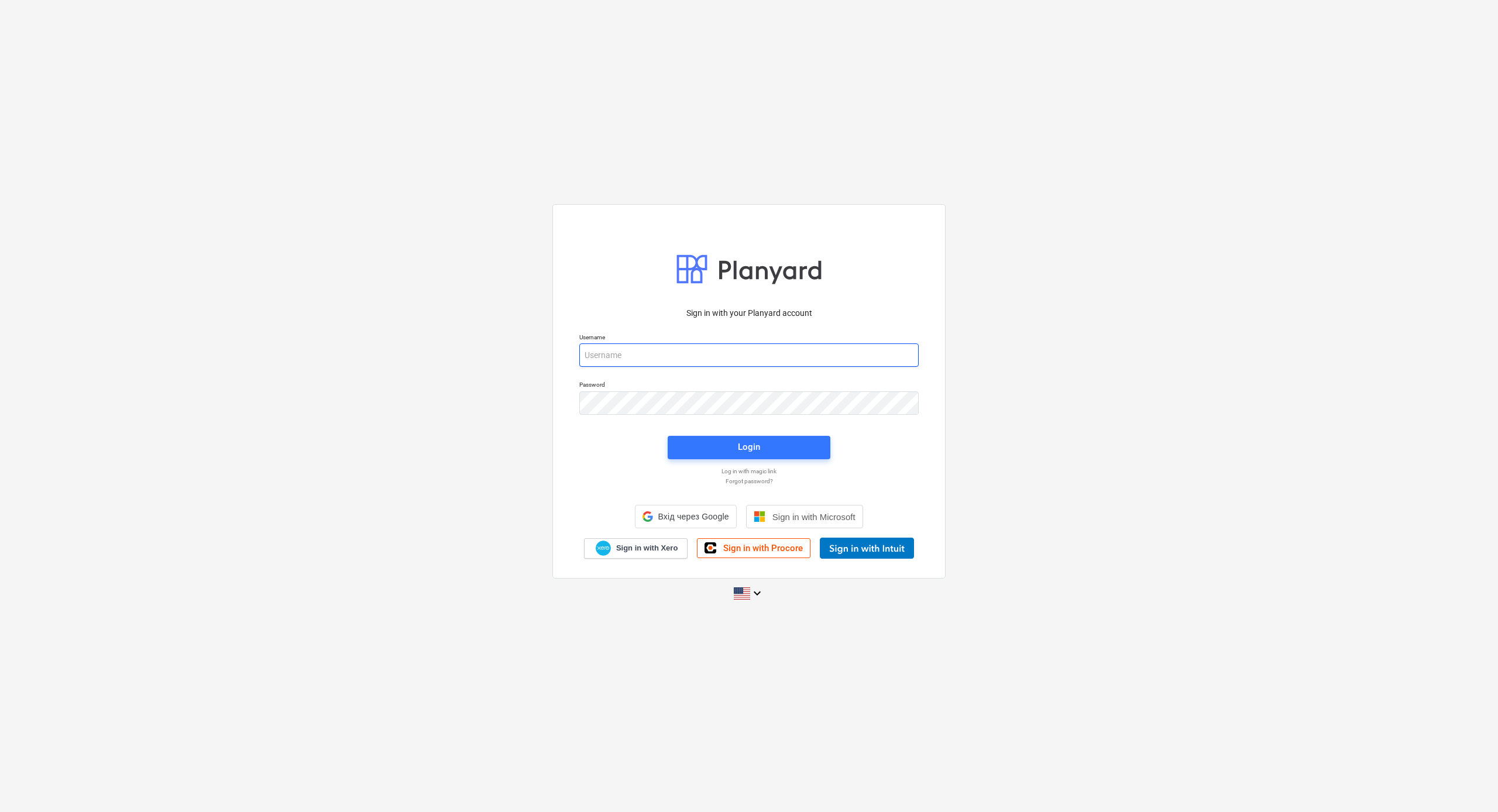 type on "[PERSON_NAME][EMAIL_ADDRESS][DOMAIN_NAME]" 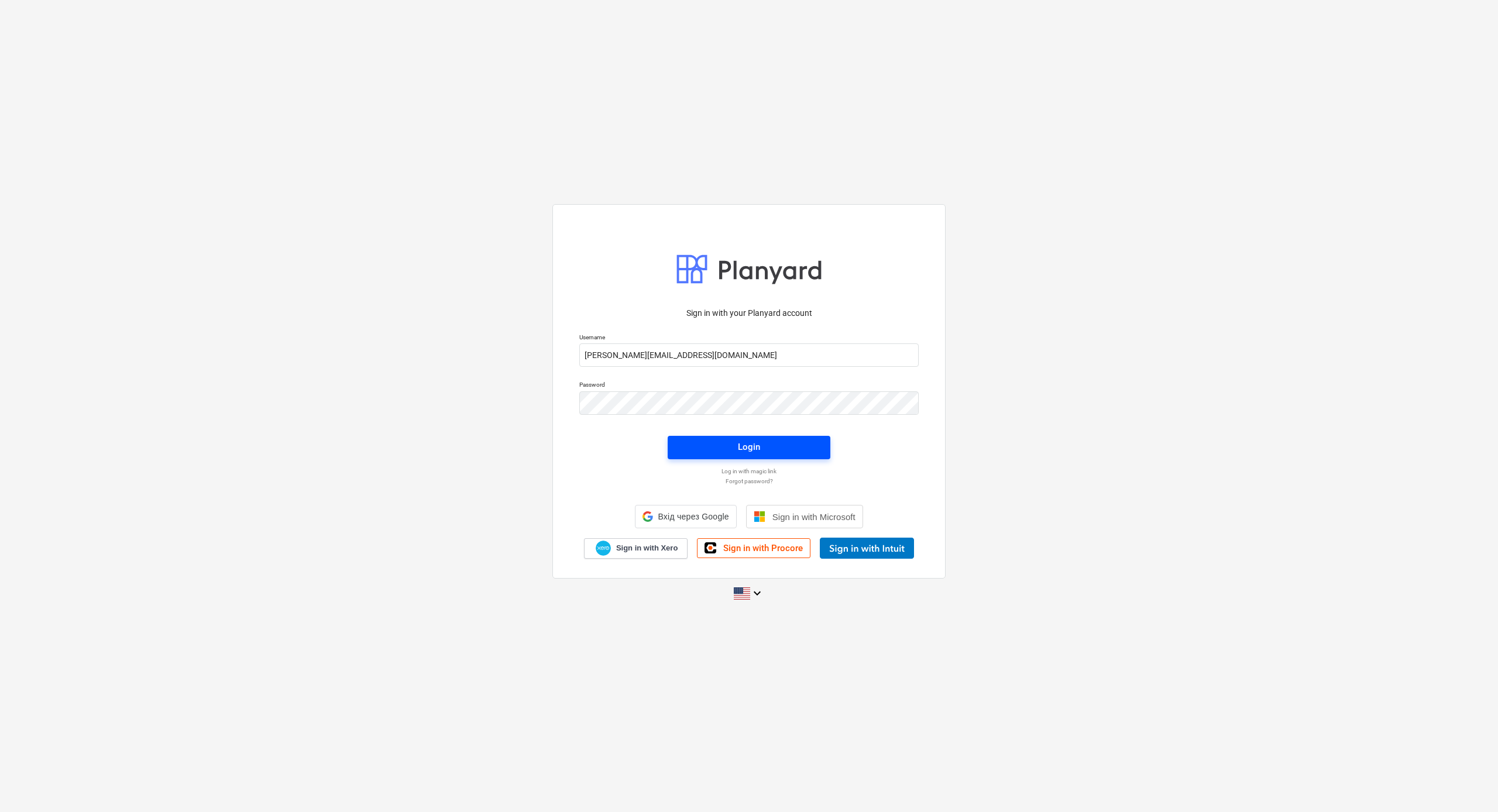click on "Login" at bounding box center [749, 447] 